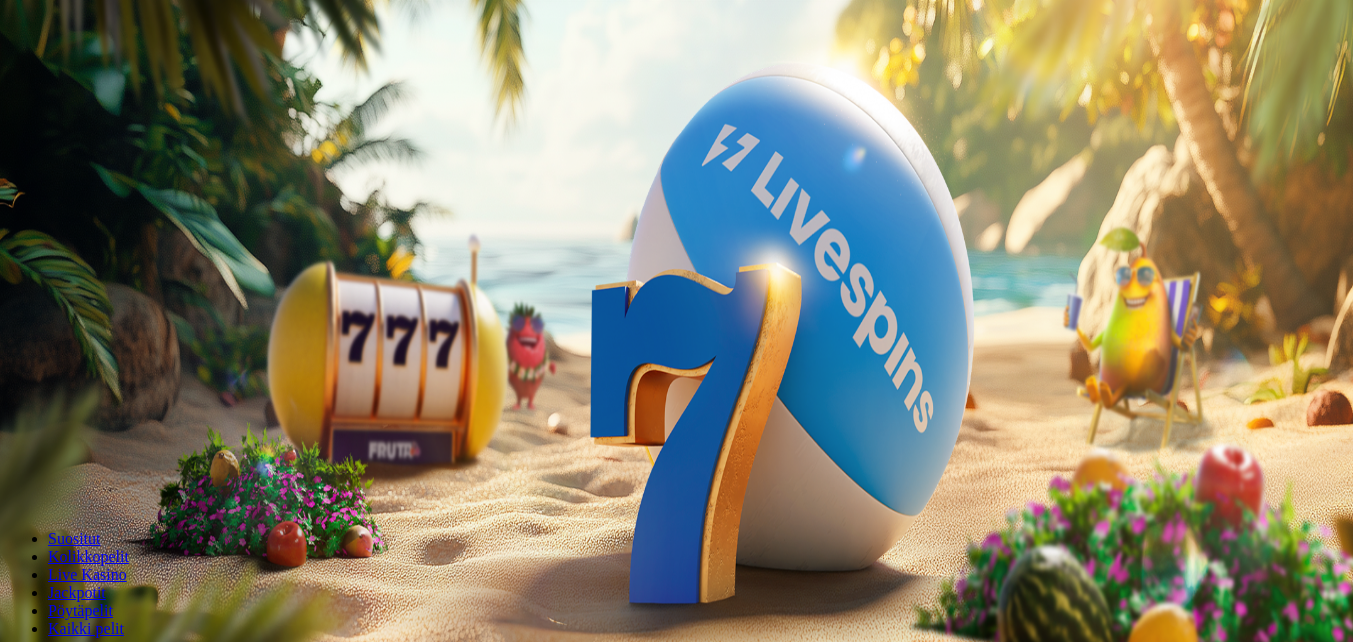 scroll, scrollTop: 0, scrollLeft: 0, axis: both 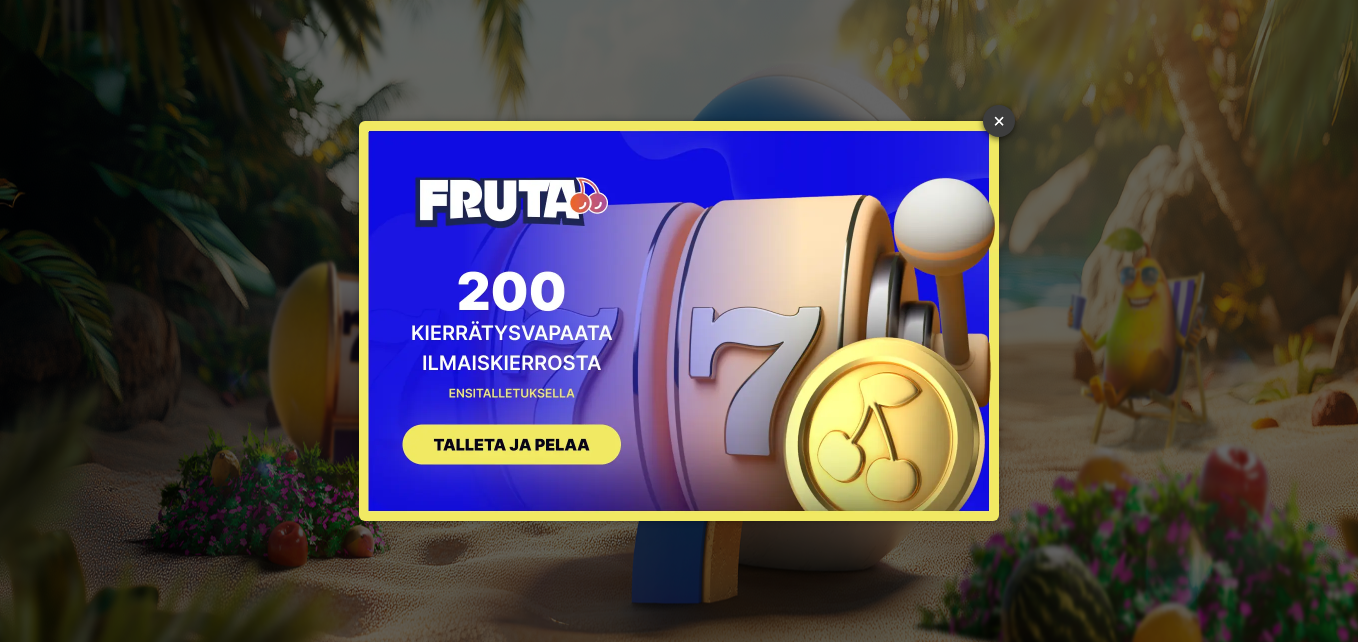 click on "×" at bounding box center (999, 121) 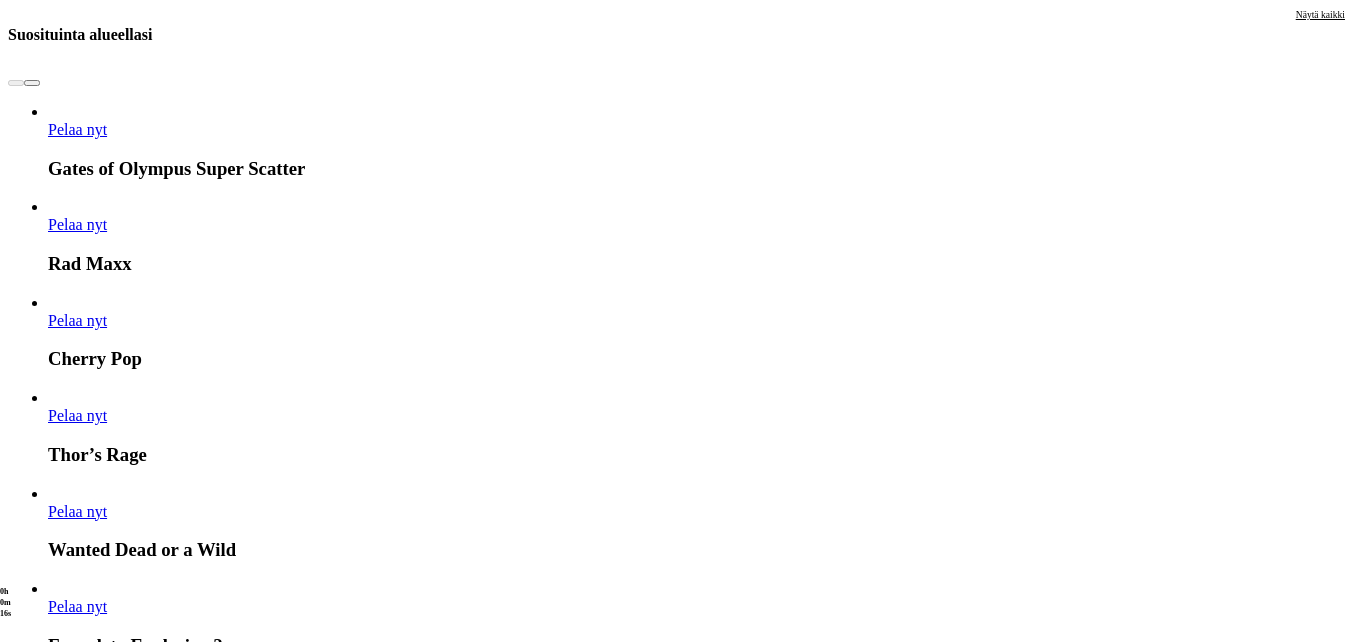 scroll, scrollTop: 2500, scrollLeft: 0, axis: vertical 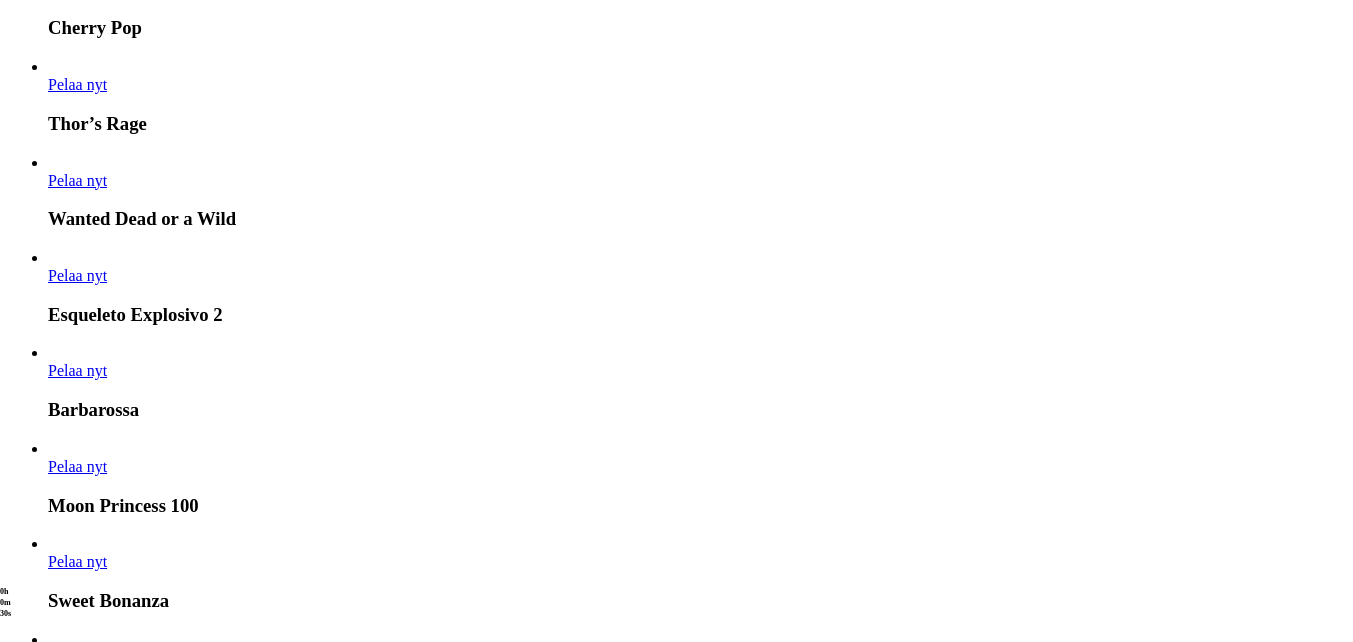 click on "Näytä kaikki" at bounding box center [1320, 18510] 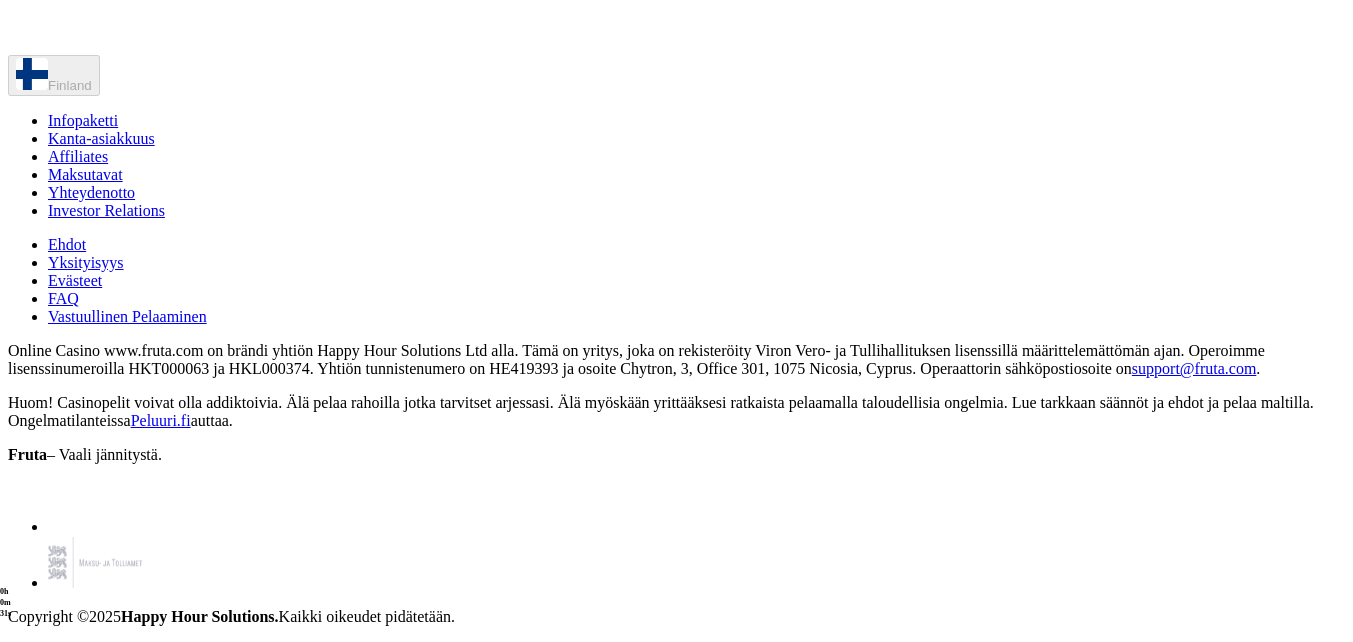 scroll, scrollTop: 0, scrollLeft: 0, axis: both 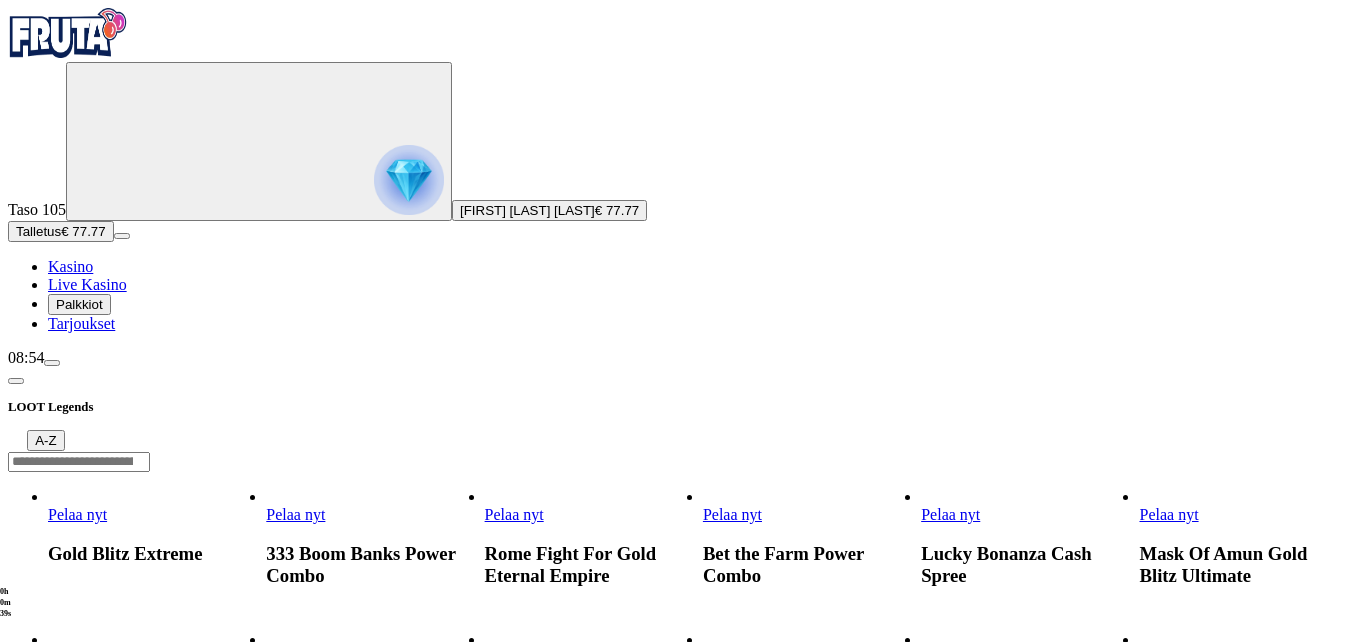 click on "Pelaa nyt" at bounding box center (732, 657) 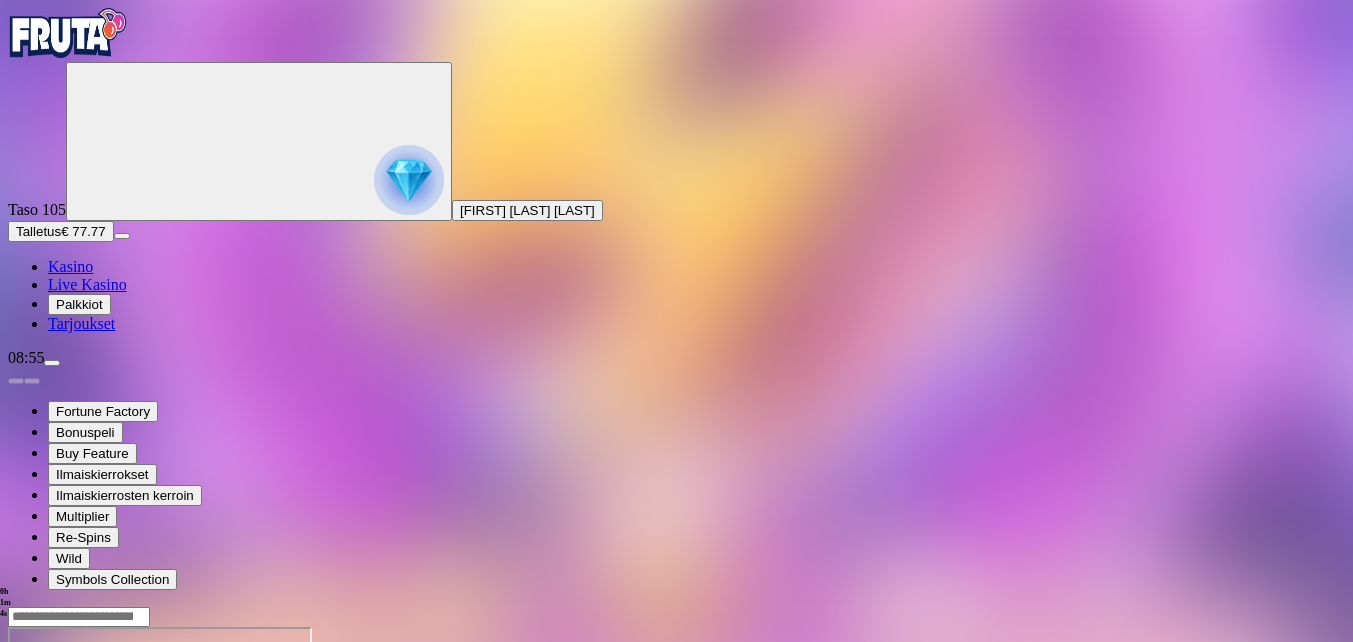 click at bounding box center [48, 799] 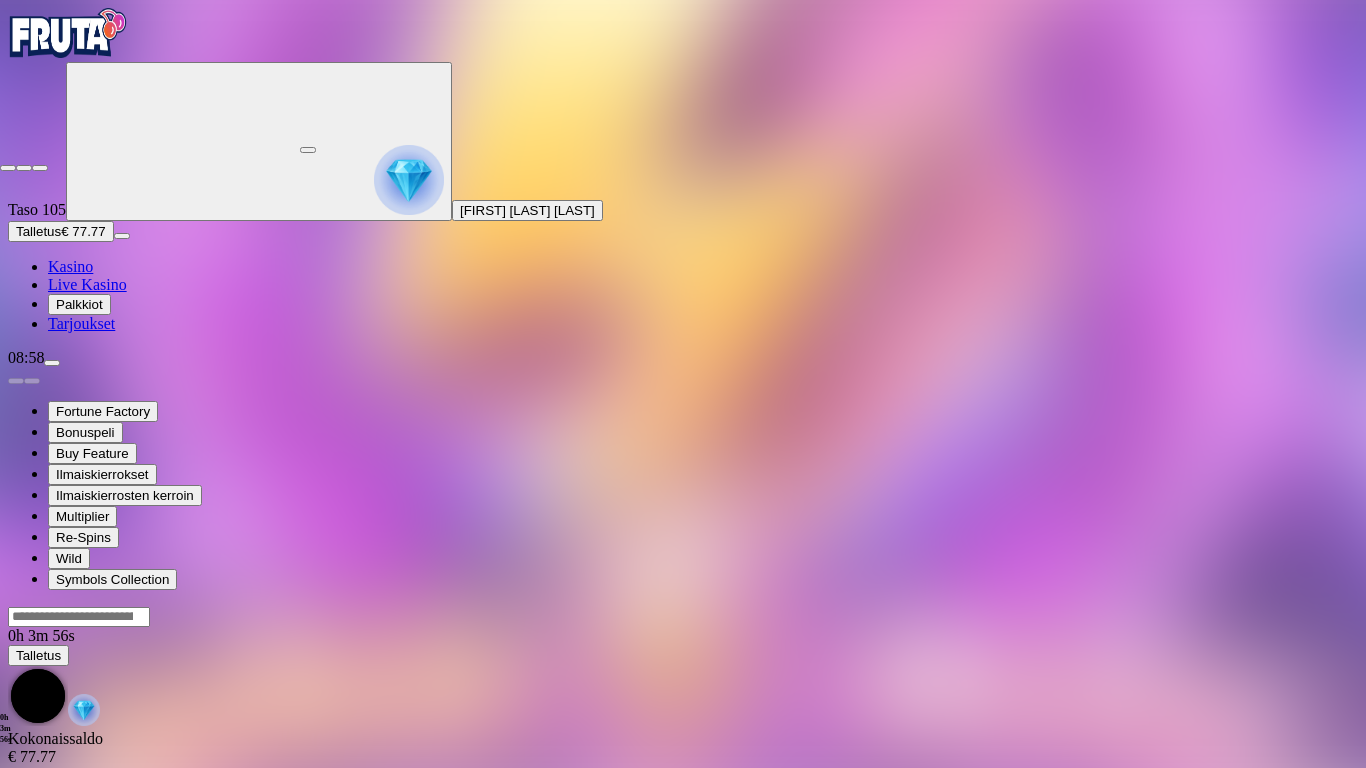 click at bounding box center (8, 168) 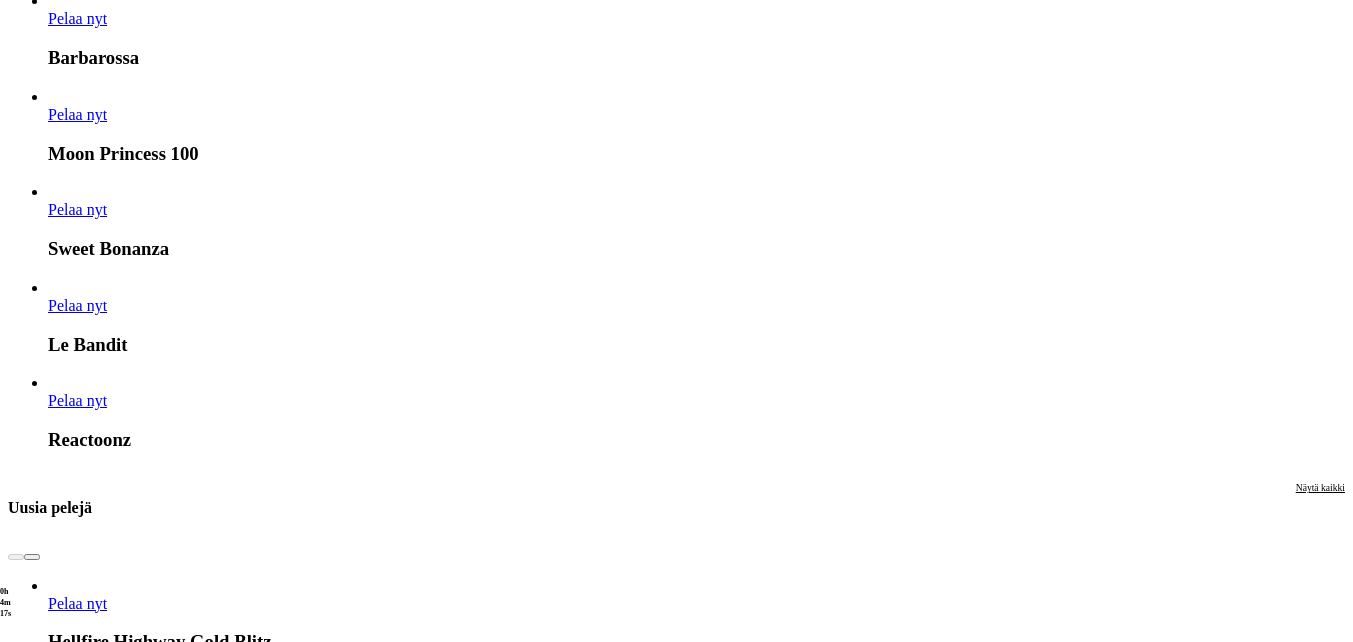 scroll, scrollTop: 2900, scrollLeft: 0, axis: vertical 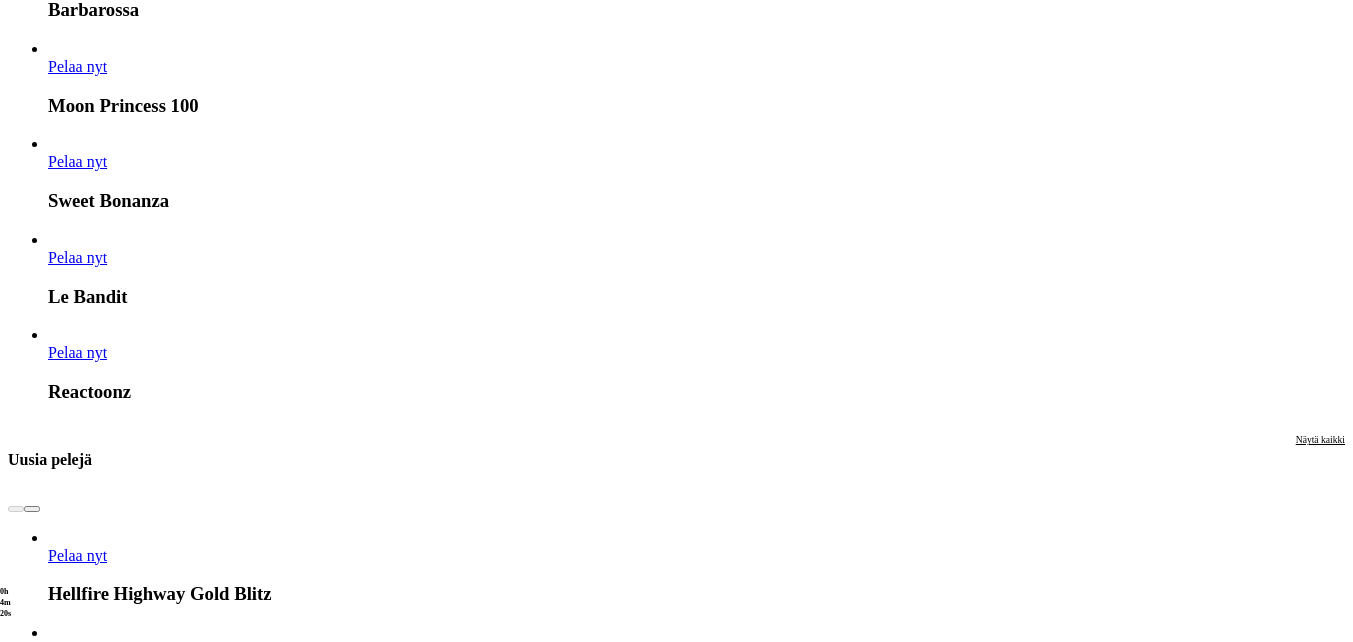 click on "Näytä kaikki" at bounding box center (1320, 19267) 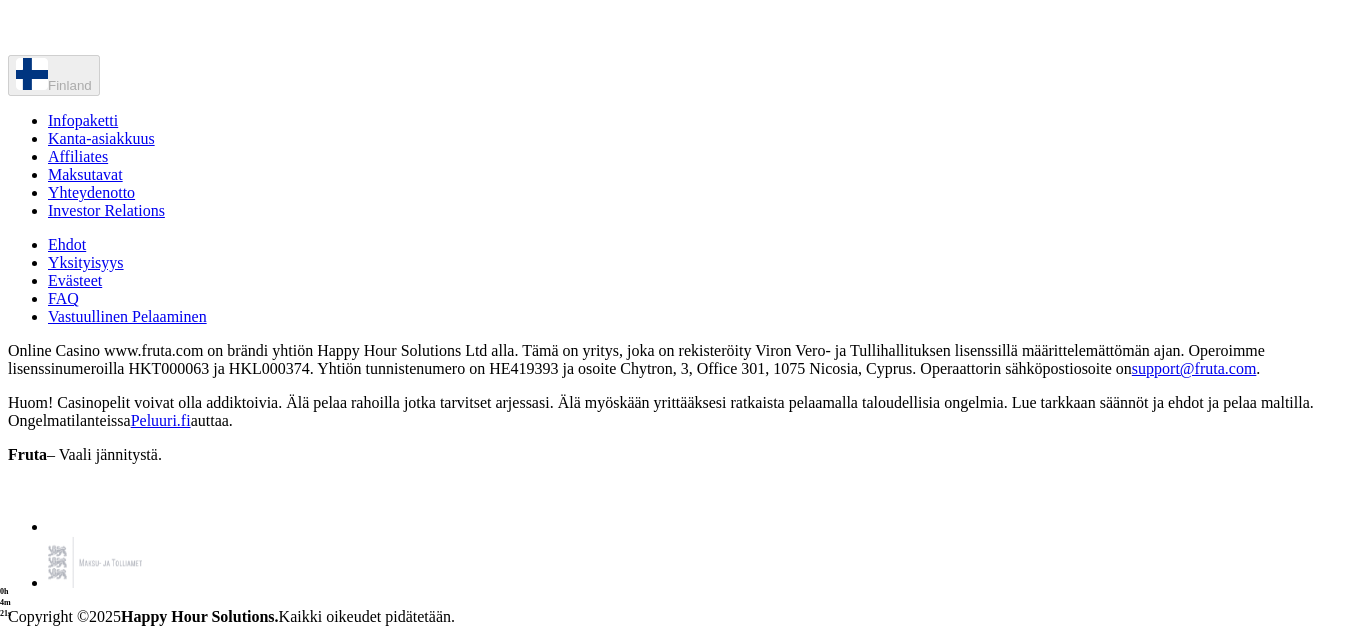 scroll, scrollTop: 0, scrollLeft: 0, axis: both 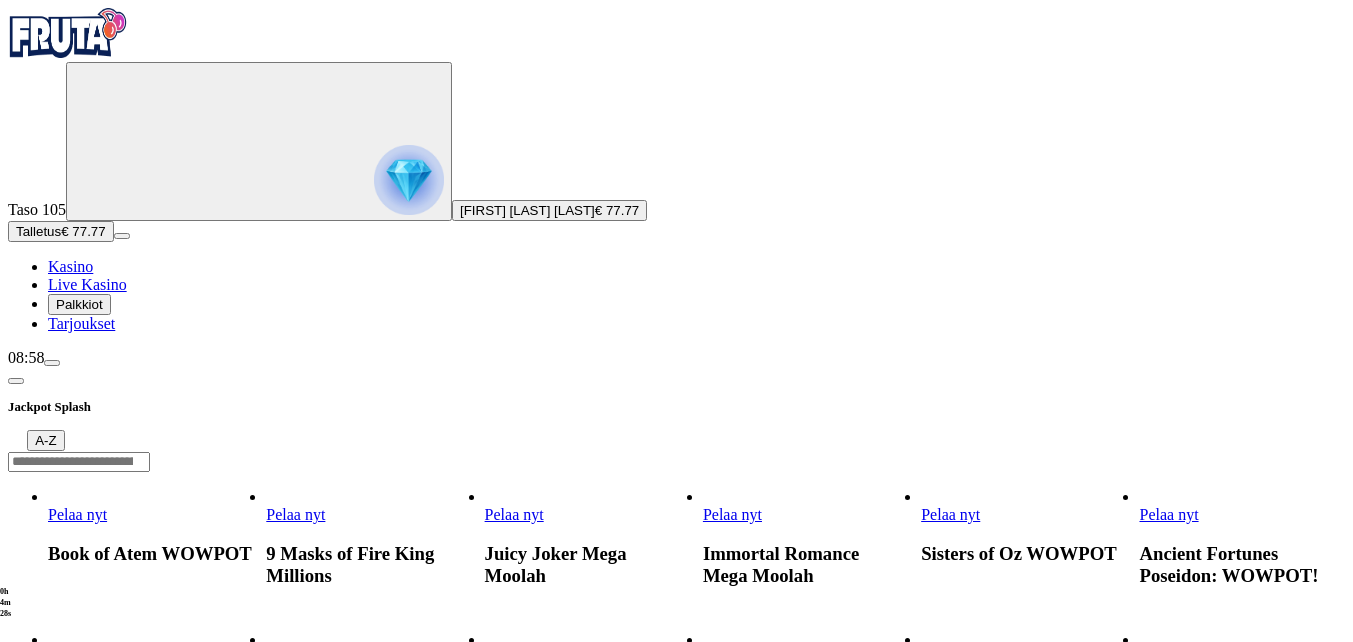 click on "Pelaa nyt" at bounding box center (732, 657) 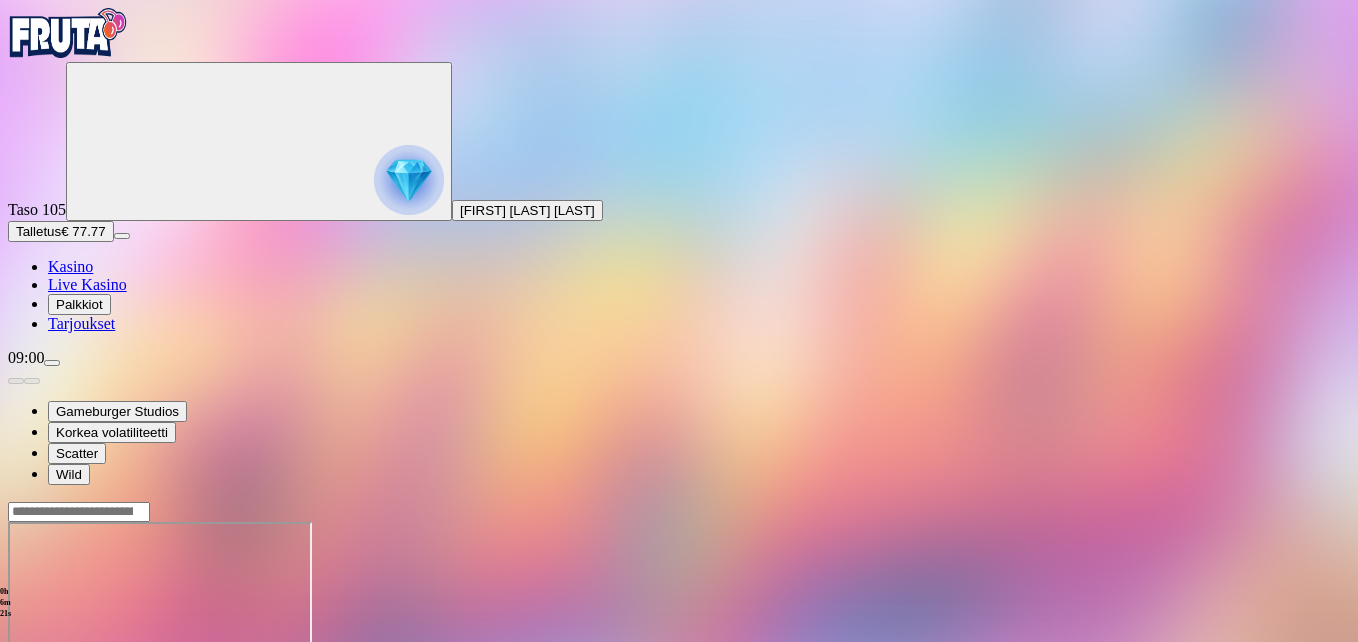 click at bounding box center [48, 694] 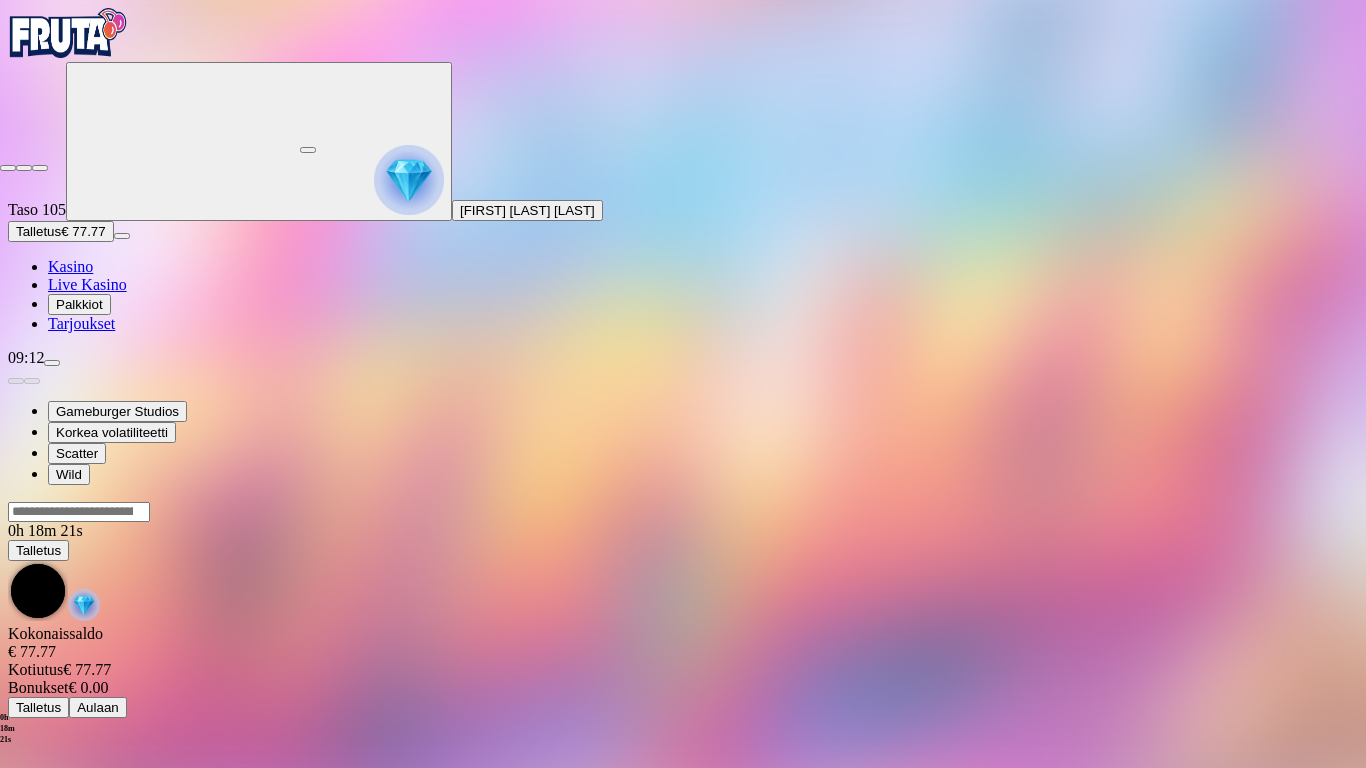 click at bounding box center [8, 168] 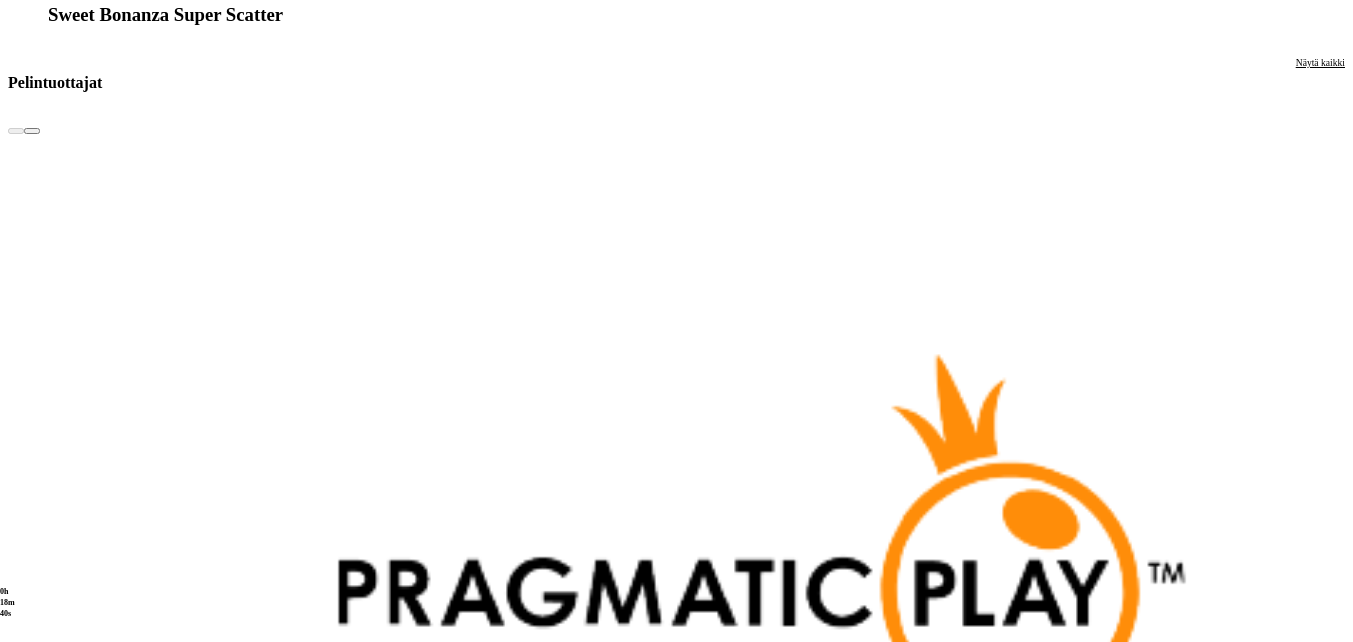 scroll, scrollTop: 4307, scrollLeft: 0, axis: vertical 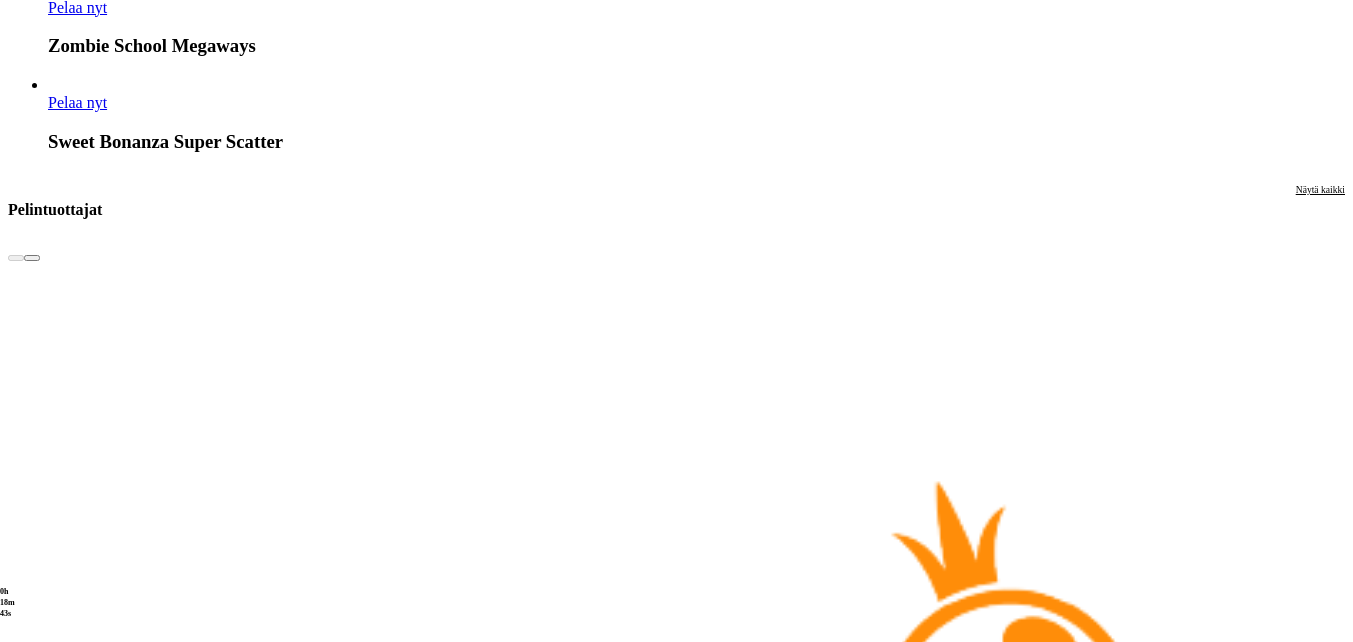 click on "Näytä kaikki" at bounding box center [1320, 26845] 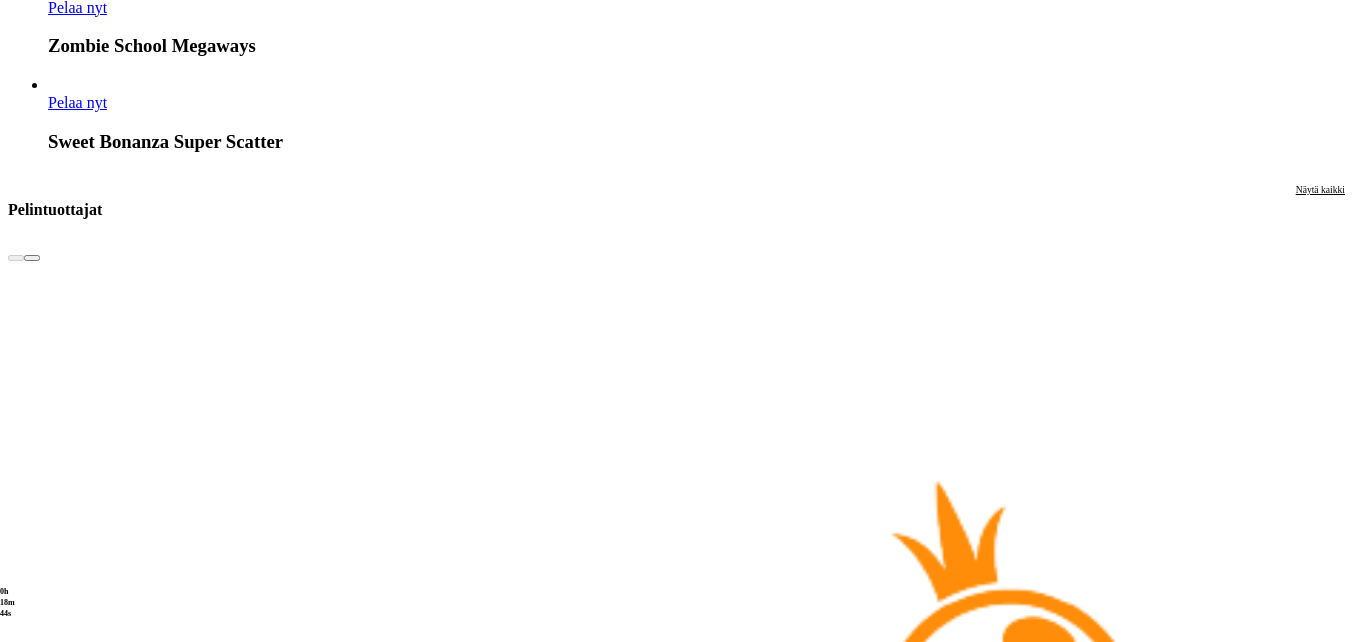 scroll, scrollTop: 0, scrollLeft: 0, axis: both 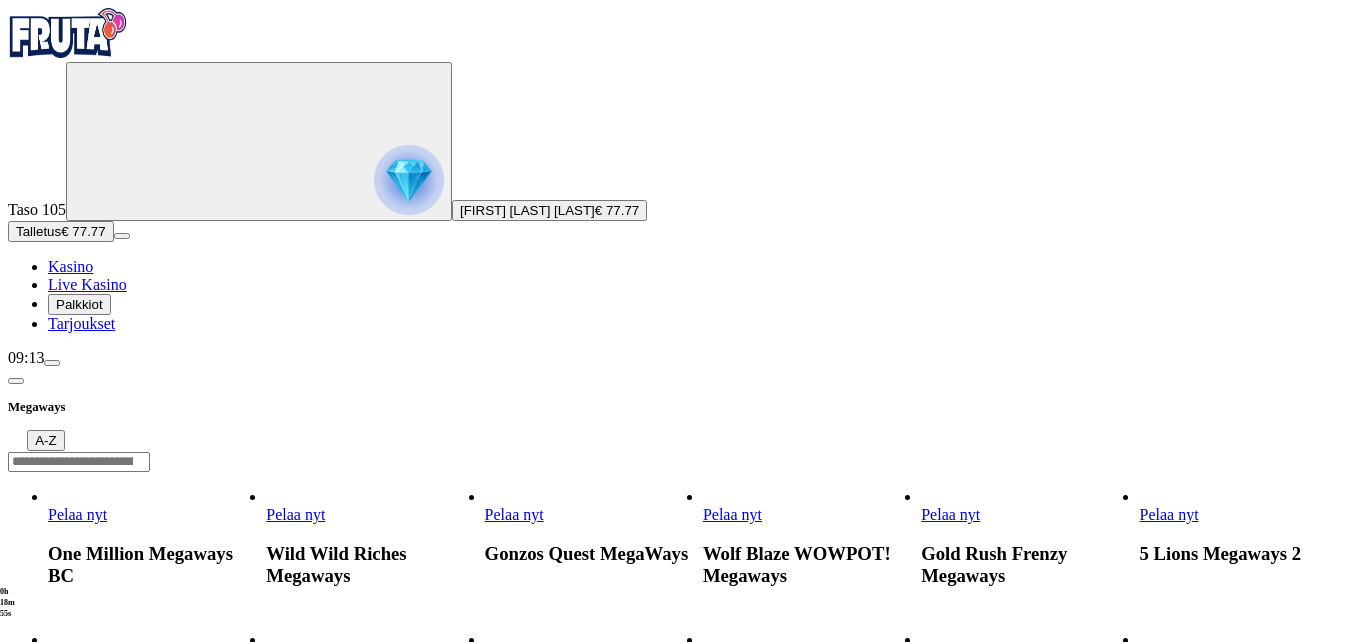 click on "Pelaa nyt" at bounding box center (950, 657) 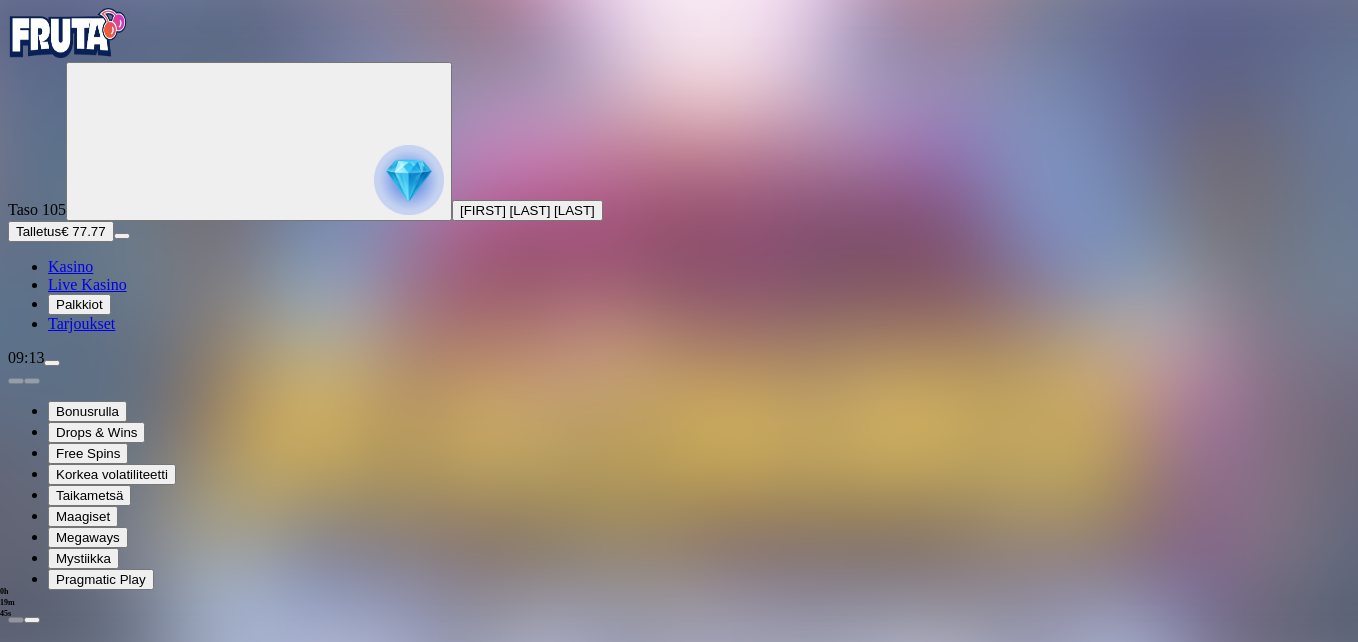 click at bounding box center [48, 1389] 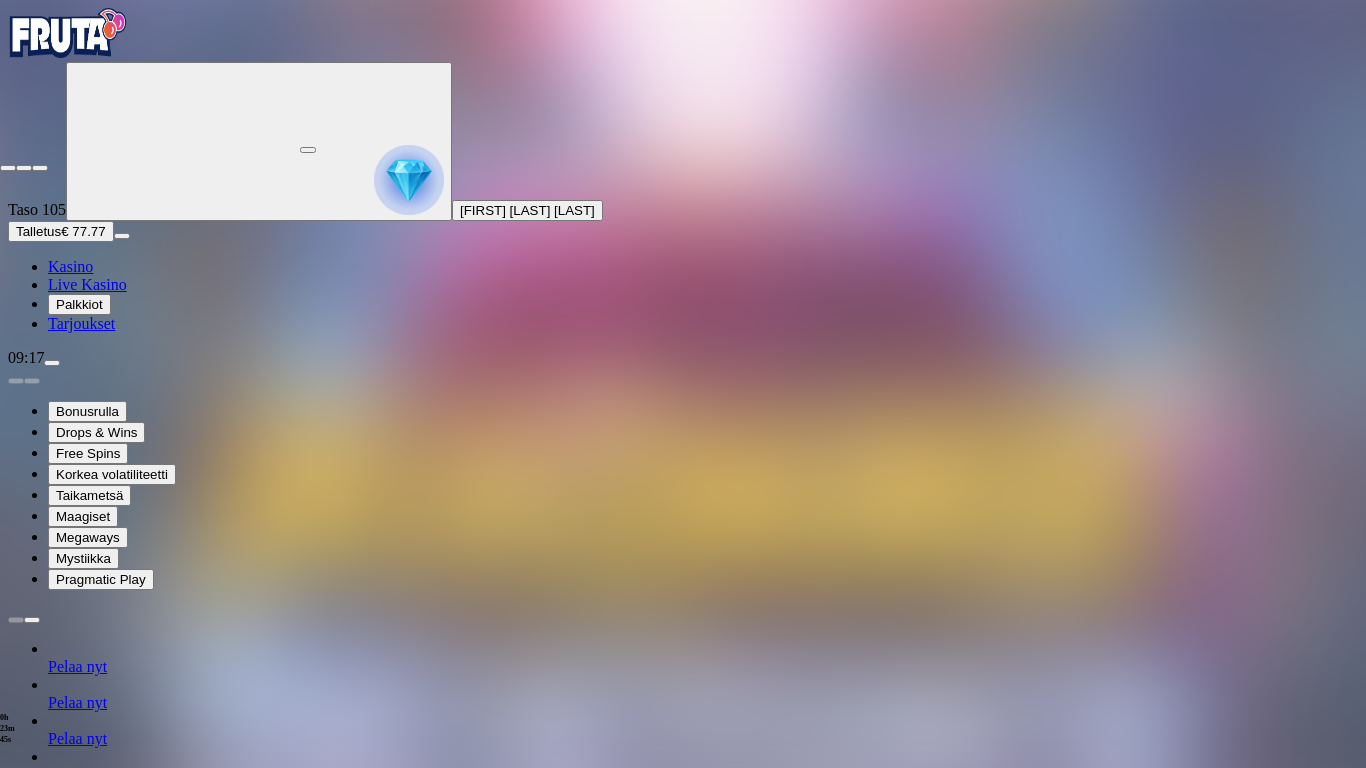 click at bounding box center (8, 168) 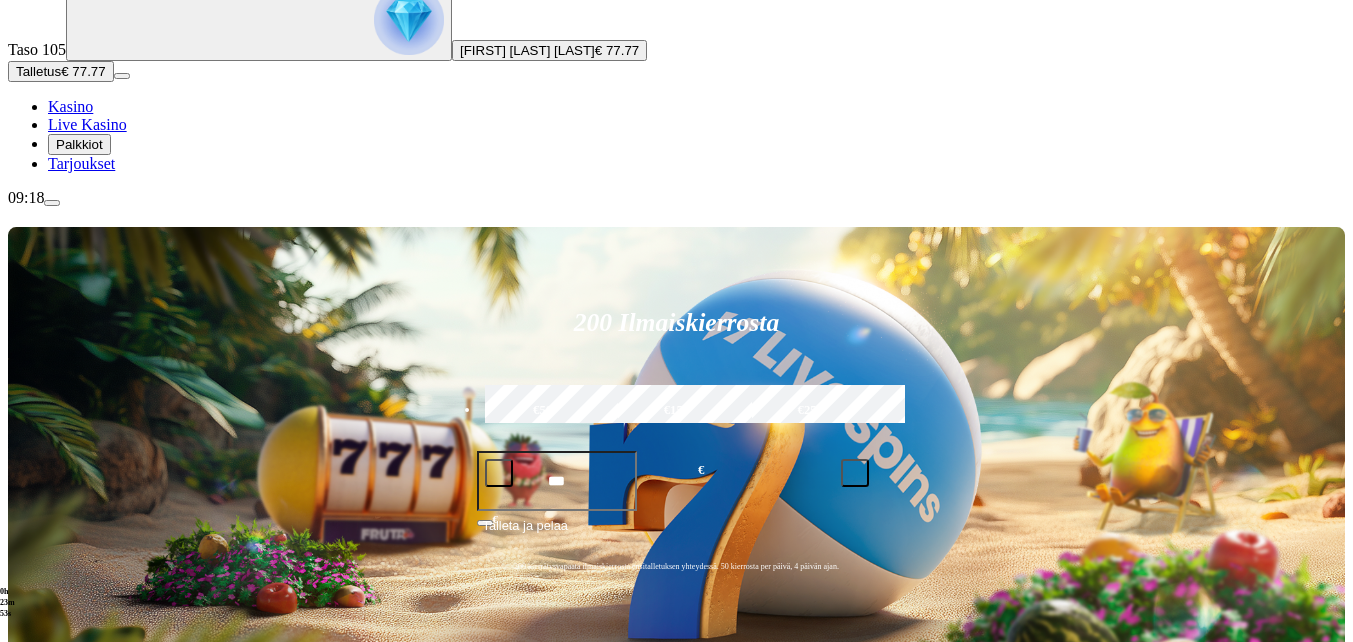 scroll, scrollTop: 200, scrollLeft: 0, axis: vertical 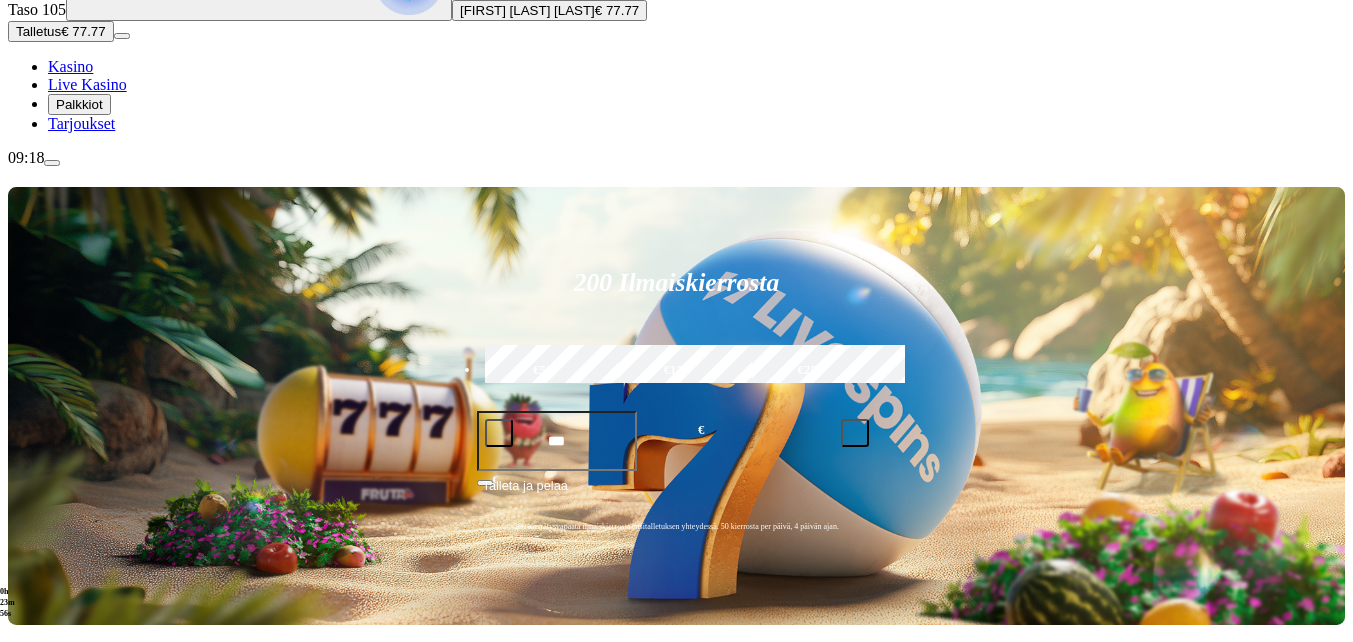 click at bounding box center (32, 895) 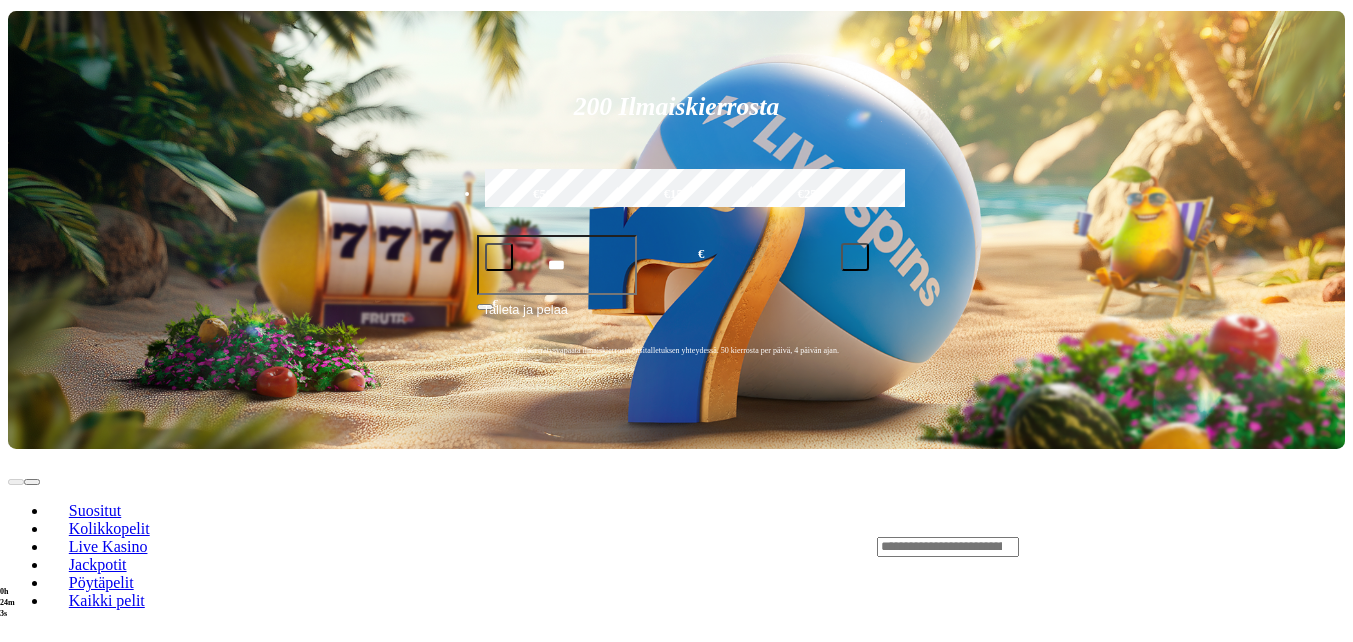 scroll, scrollTop: 500, scrollLeft: 0, axis: vertical 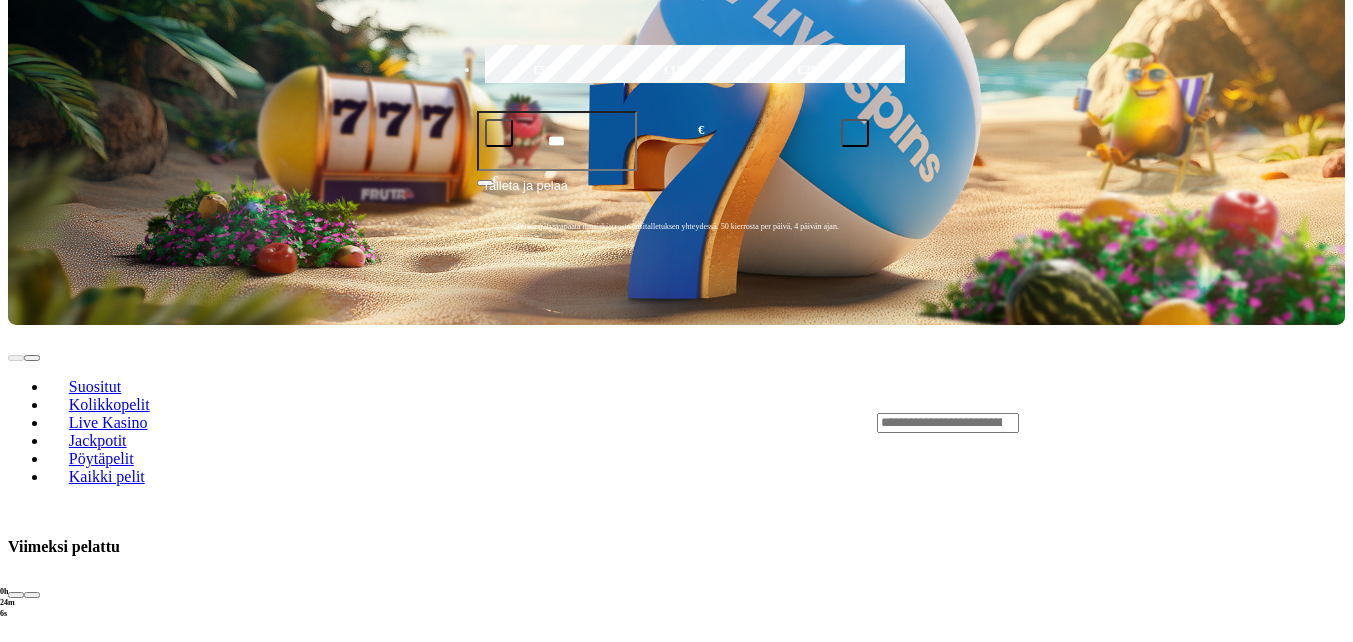 click on "Näytä kaikki" at bounding box center (1320, 1683) 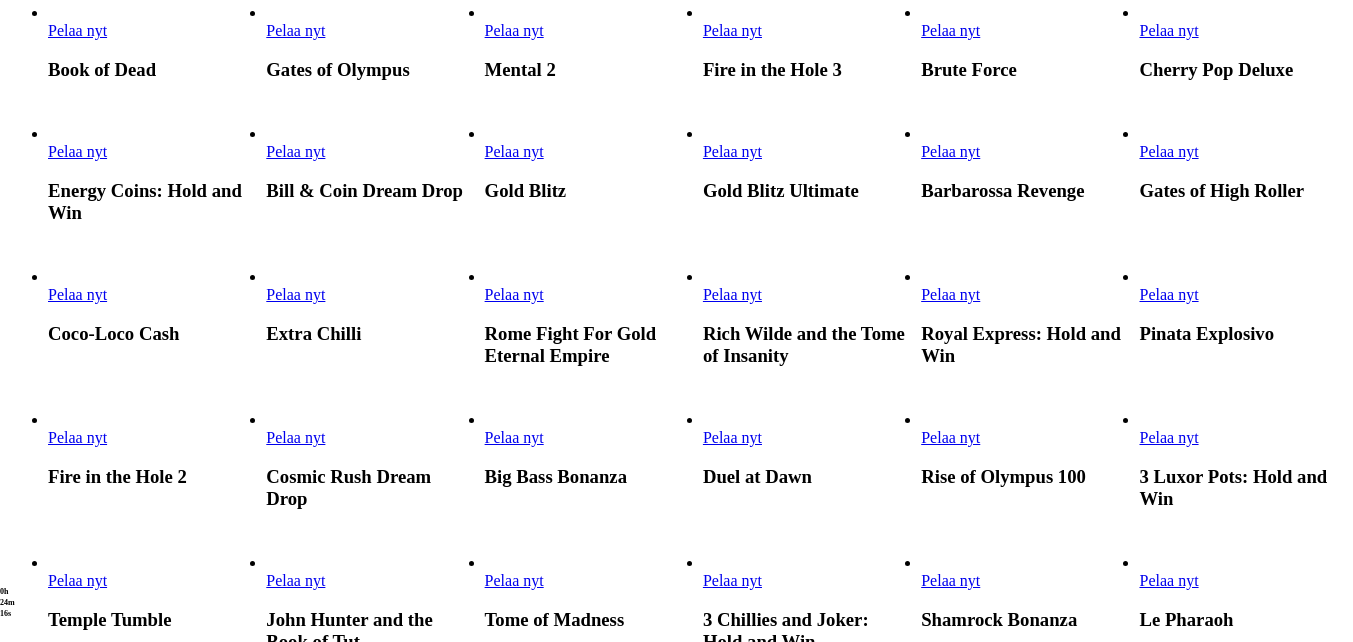 scroll, scrollTop: 800, scrollLeft: 0, axis: vertical 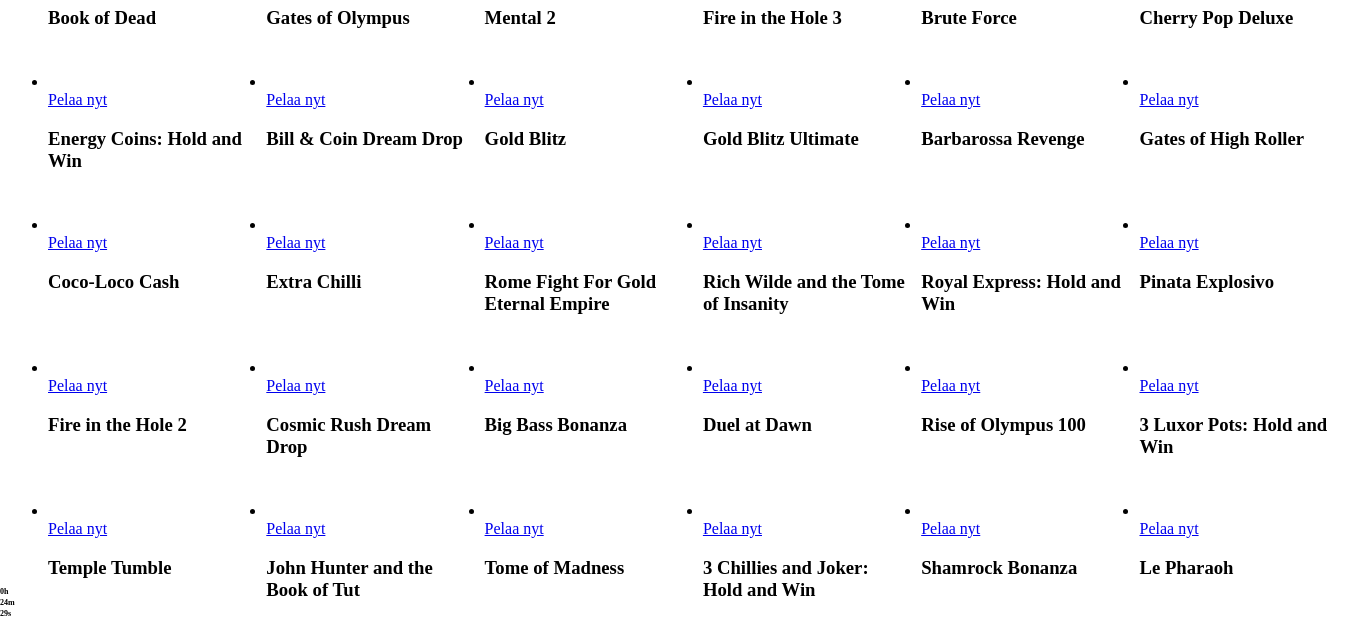 click on "Pelaa nyt" at bounding box center [950, 242] 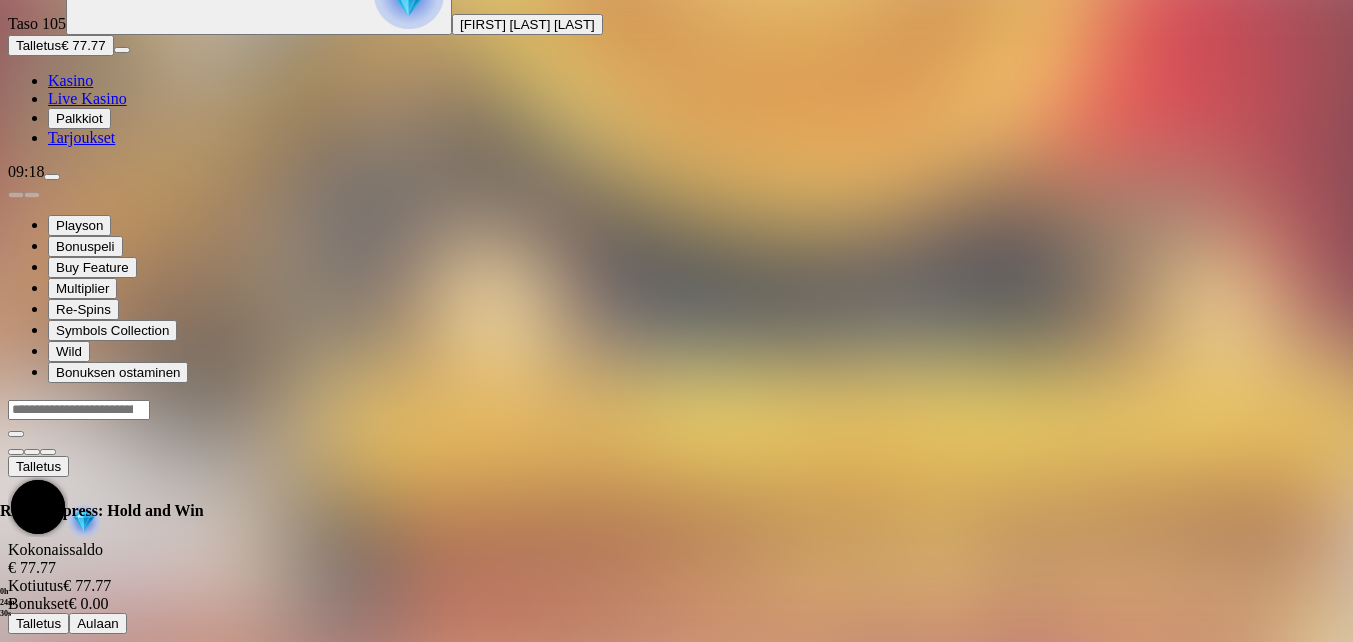 scroll, scrollTop: 0, scrollLeft: 0, axis: both 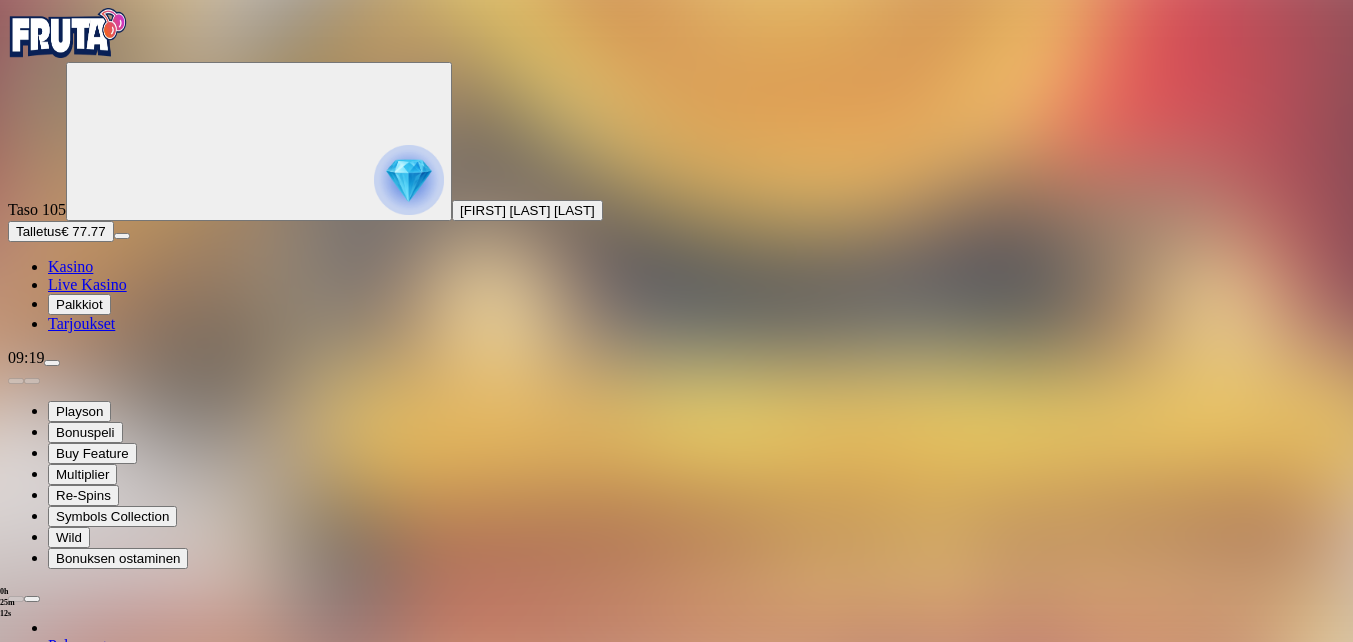 click at bounding box center [48, 1368] 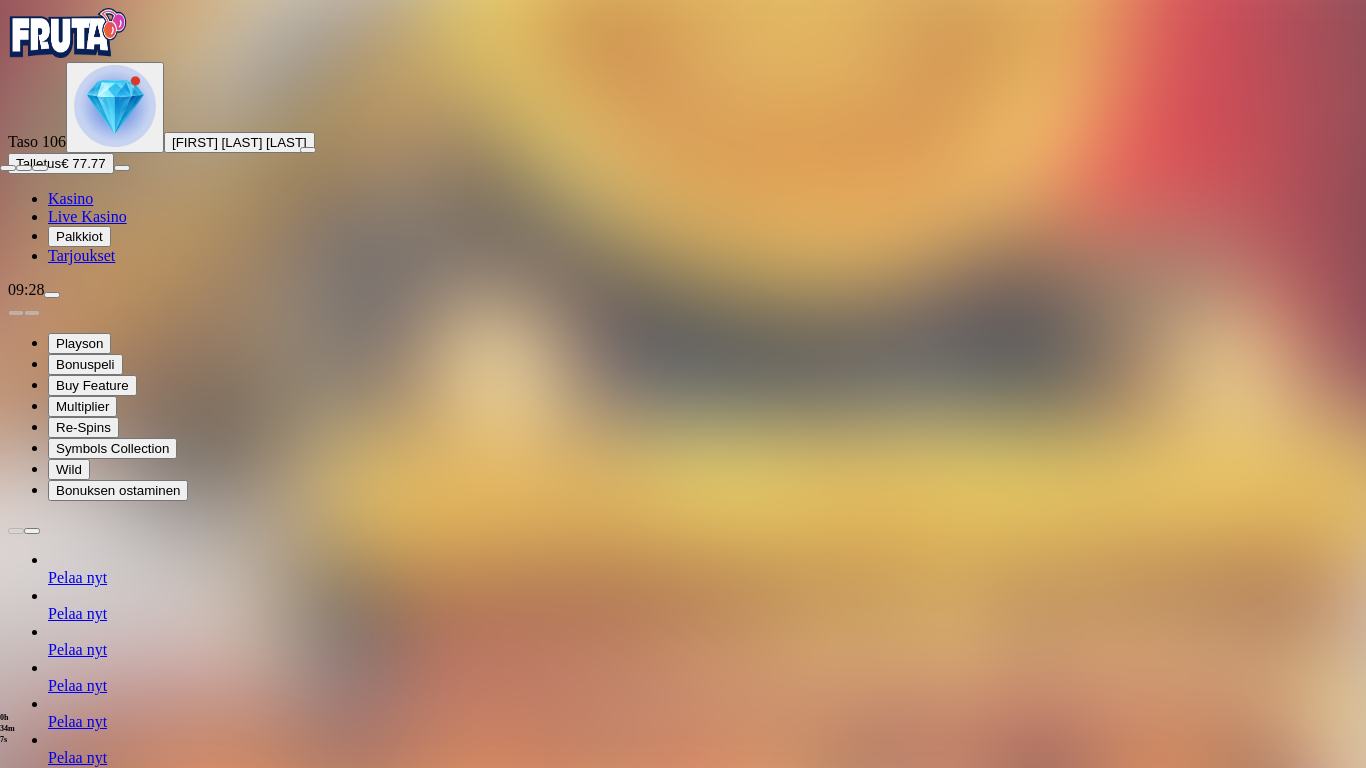 click at bounding box center (8, 168) 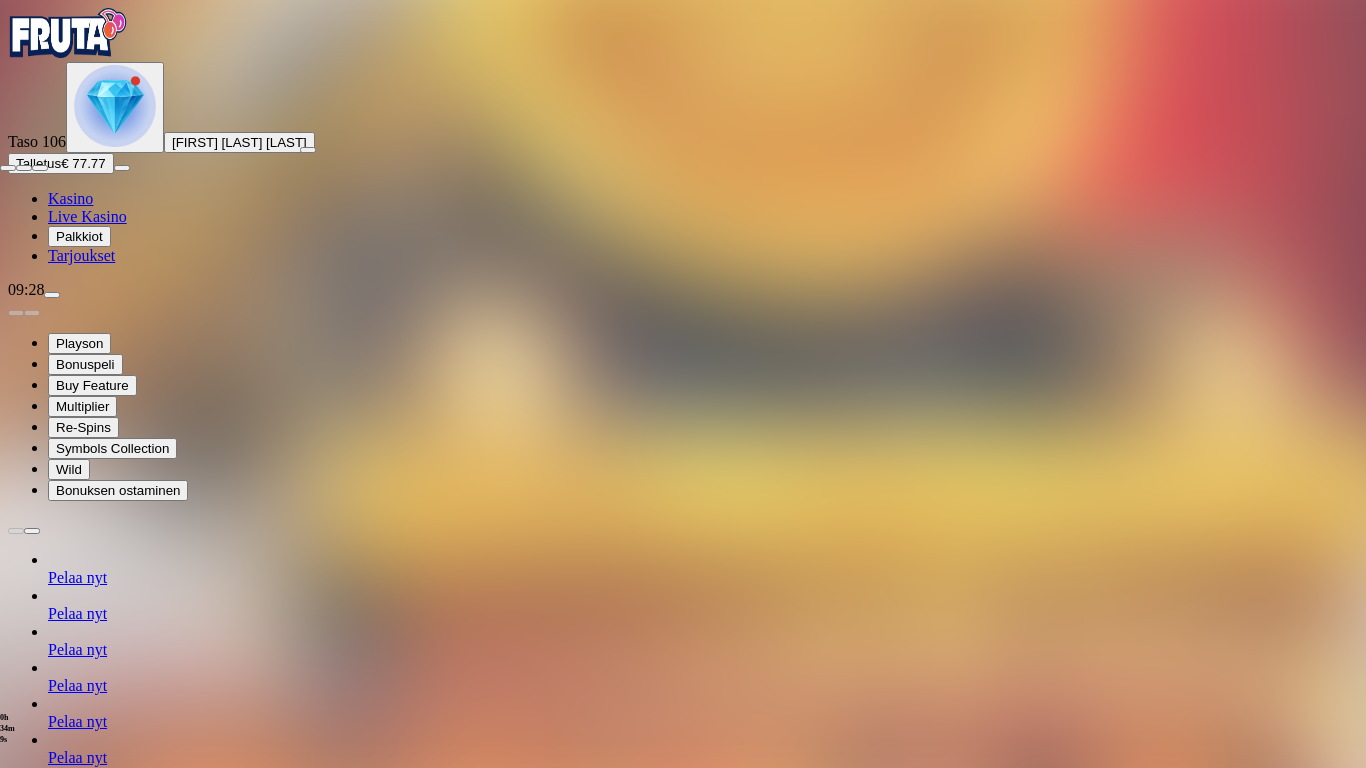 click at bounding box center [8, 168] 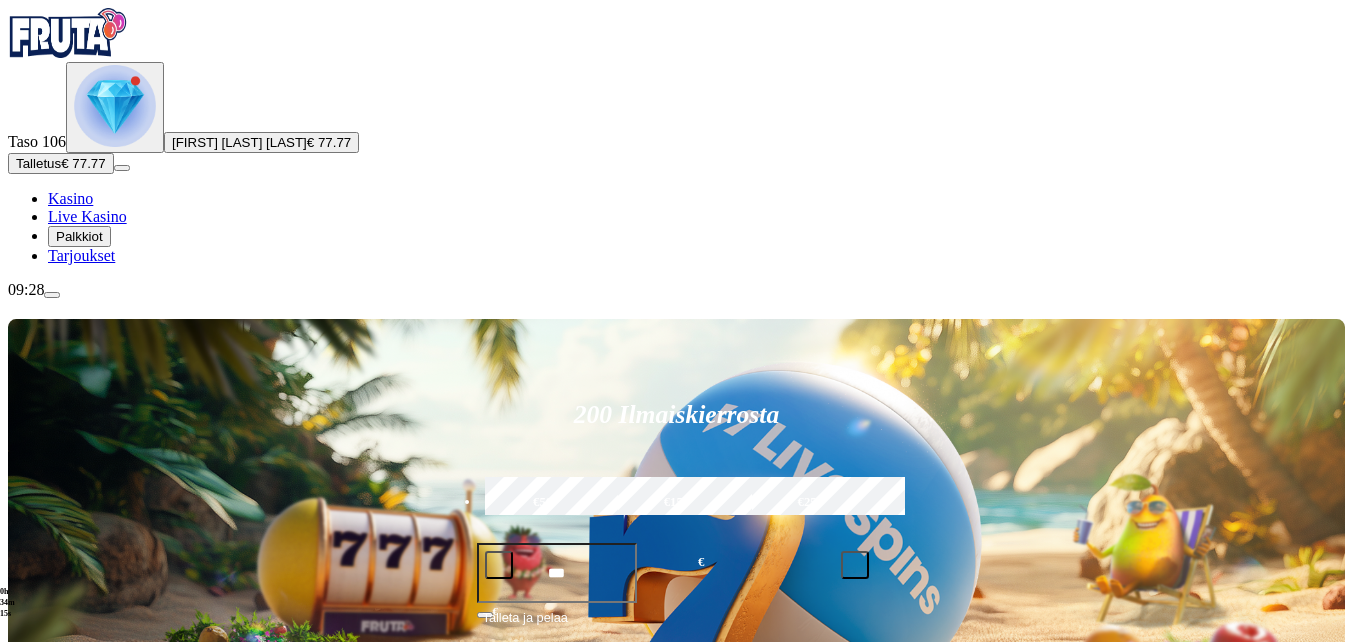 click at bounding box center (32, 1027) 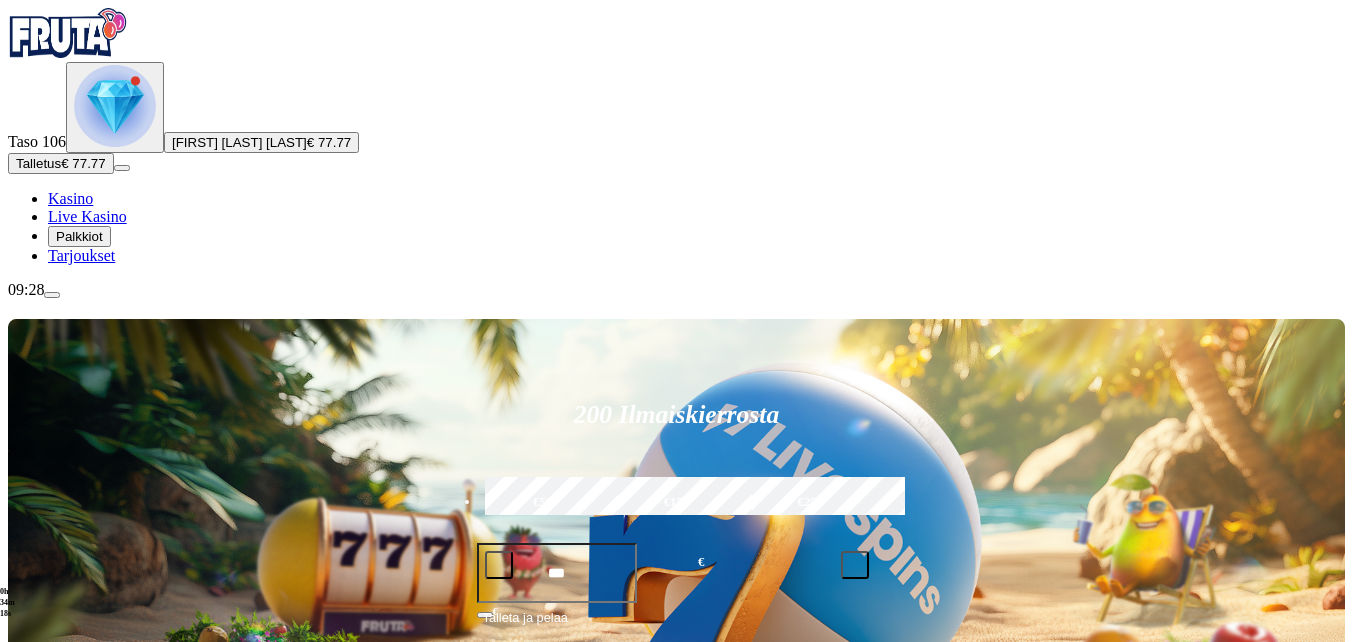click on "Pelaa nyt" at bounding box center [-752, 1932] 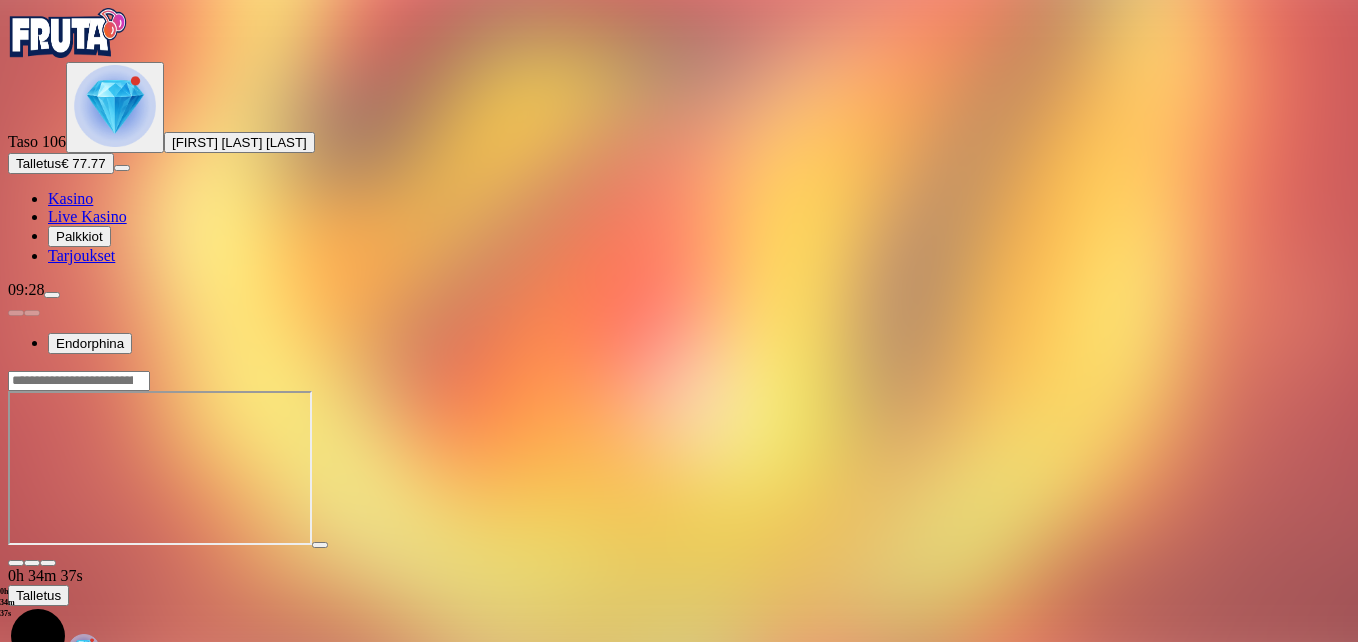 click at bounding box center (48, 563) 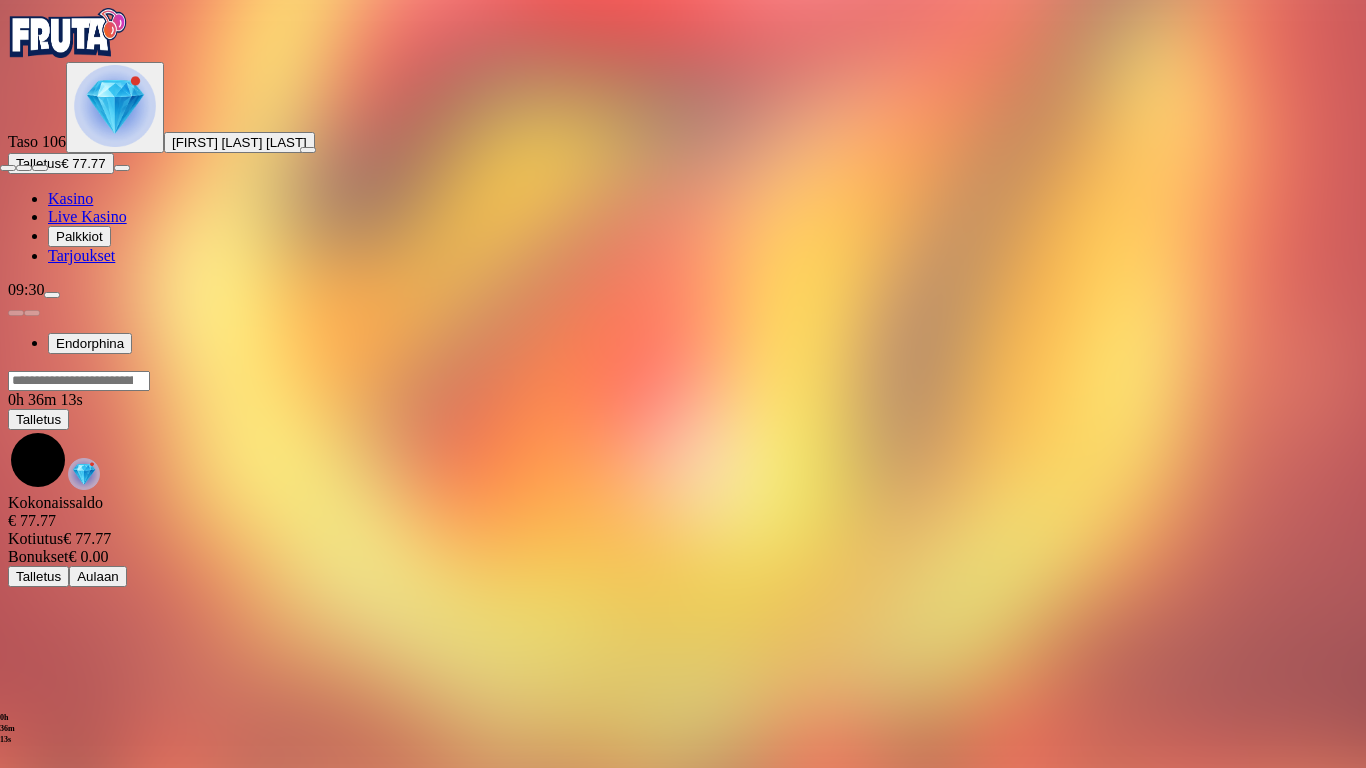 click at bounding box center (8, 168) 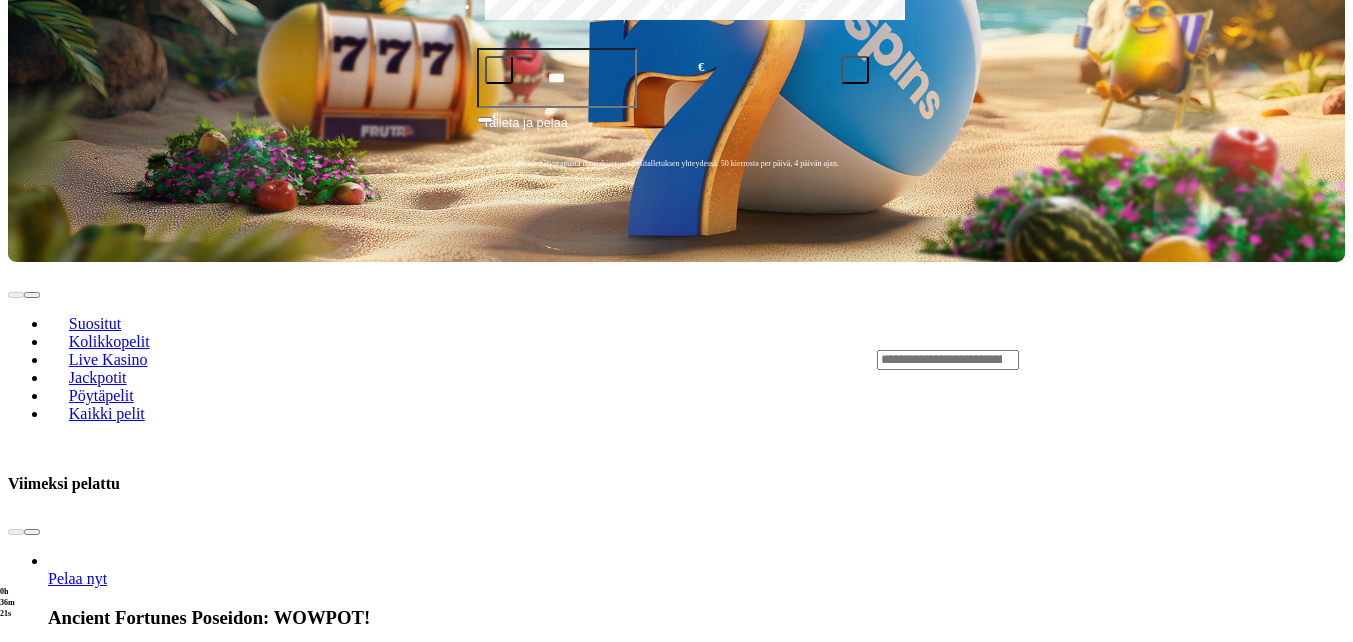 scroll, scrollTop: 500, scrollLeft: 0, axis: vertical 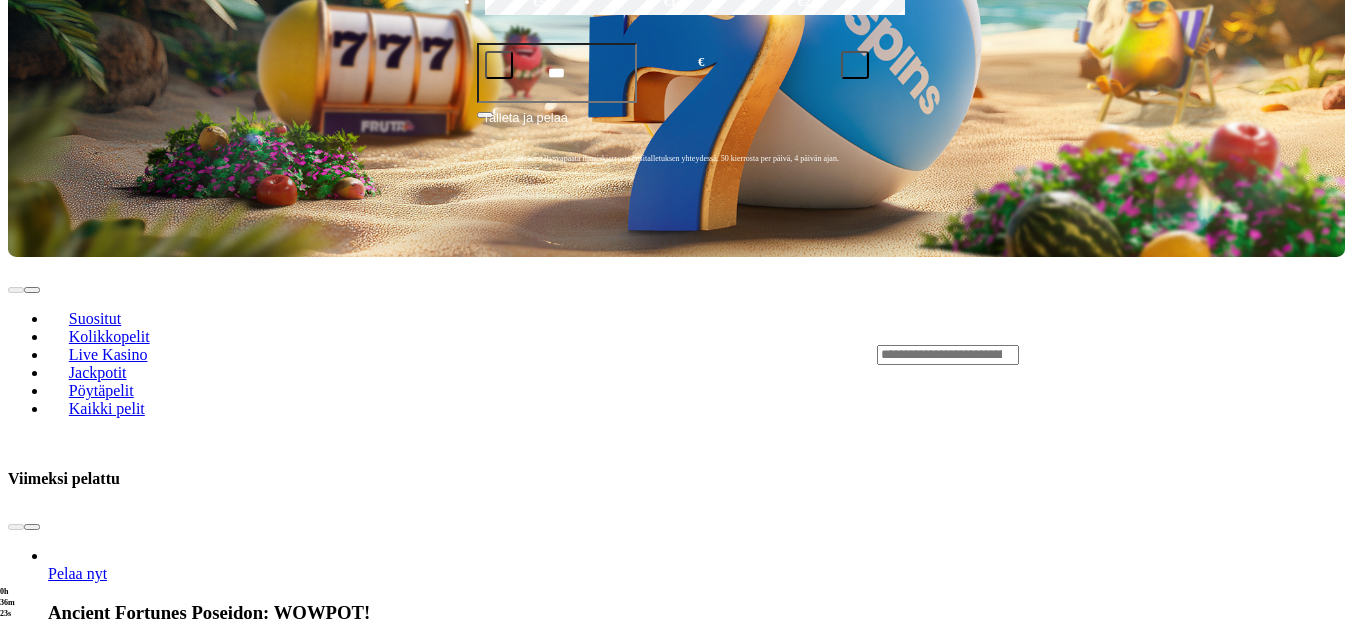 click on "Näytä kaikki" at bounding box center [1320, 1615] 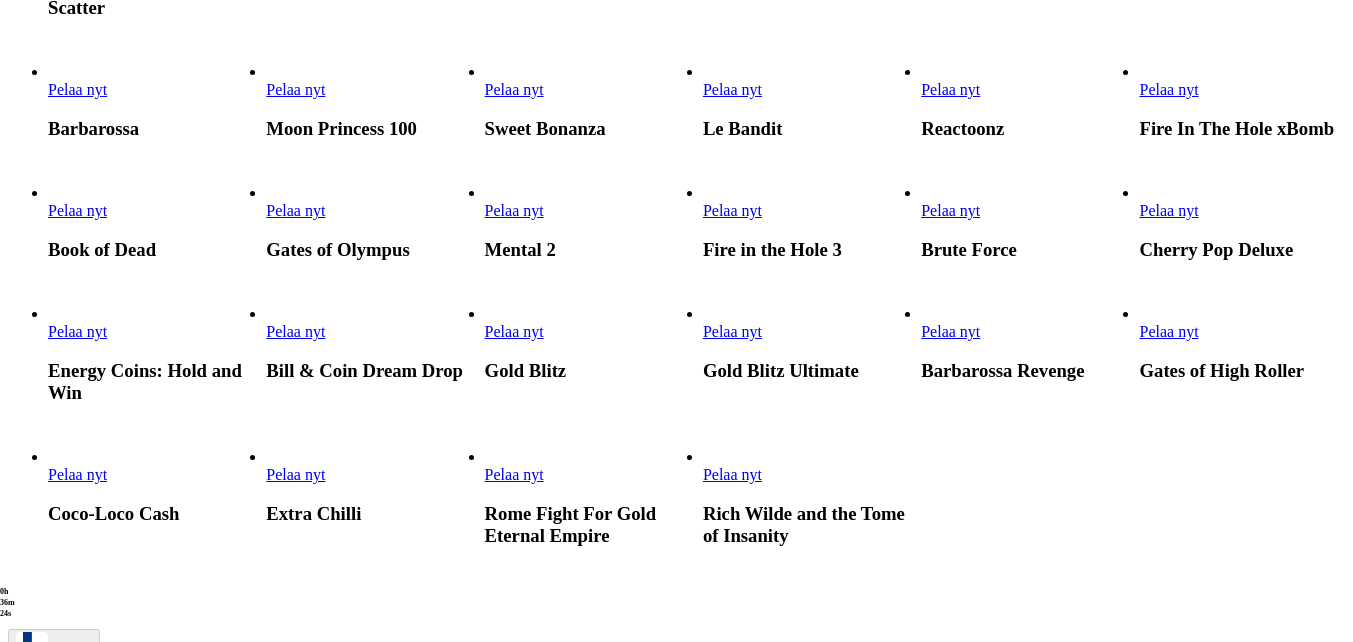 scroll, scrollTop: 0, scrollLeft: 0, axis: both 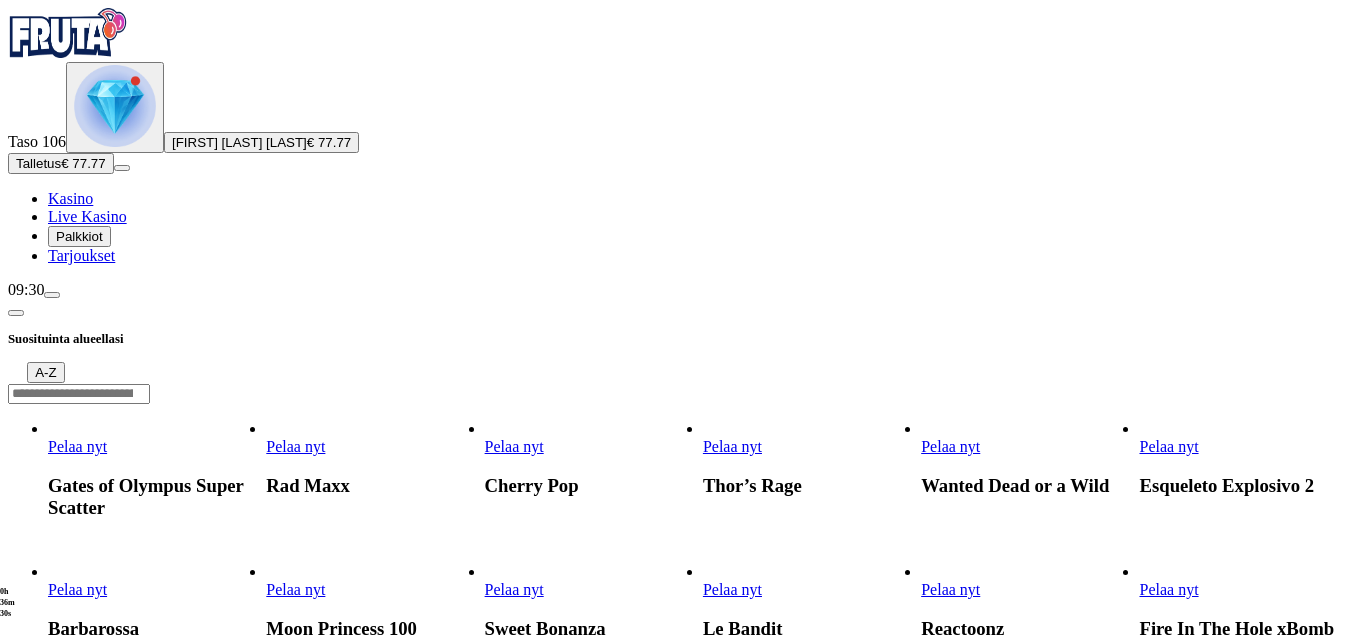 click on "Pelaa nyt" at bounding box center (514, 589) 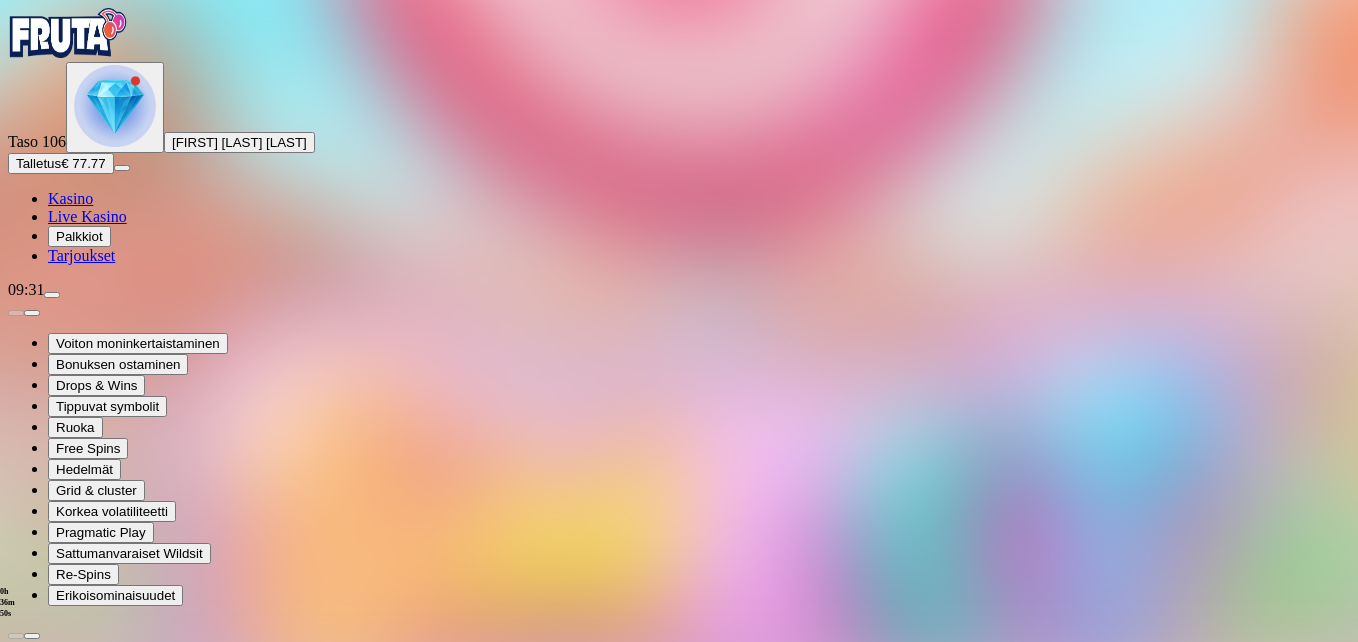 click at bounding box center [16, 1405] 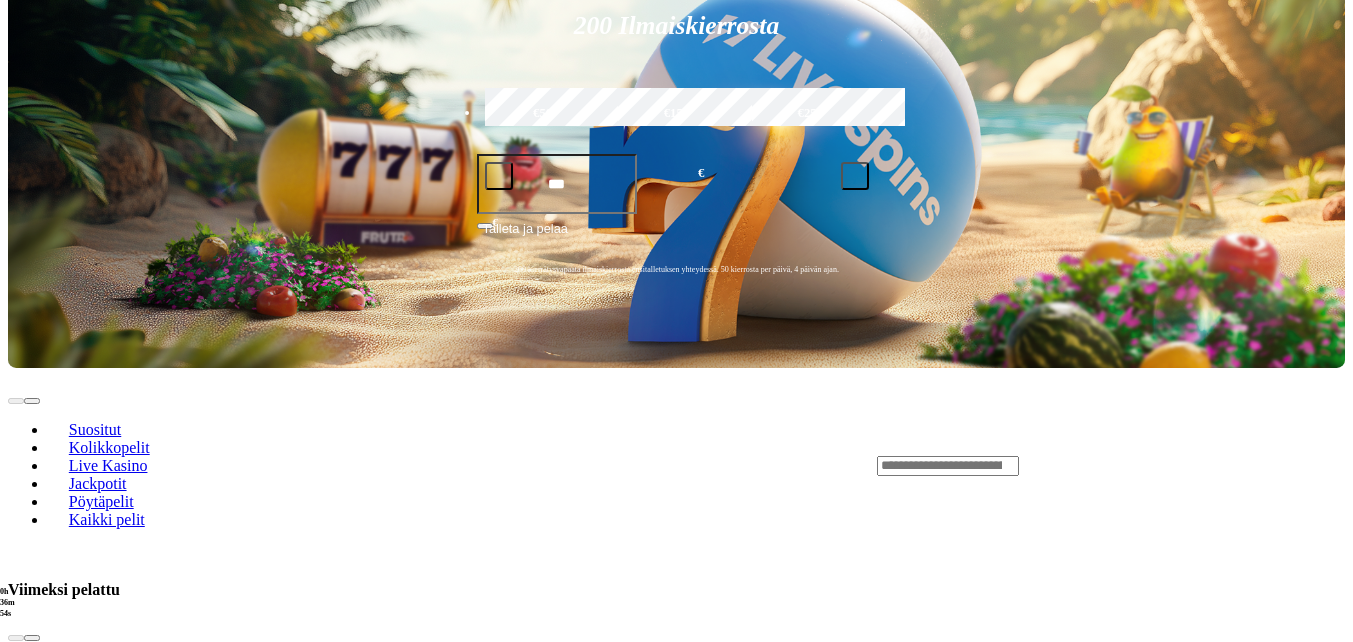 scroll, scrollTop: 500, scrollLeft: 0, axis: vertical 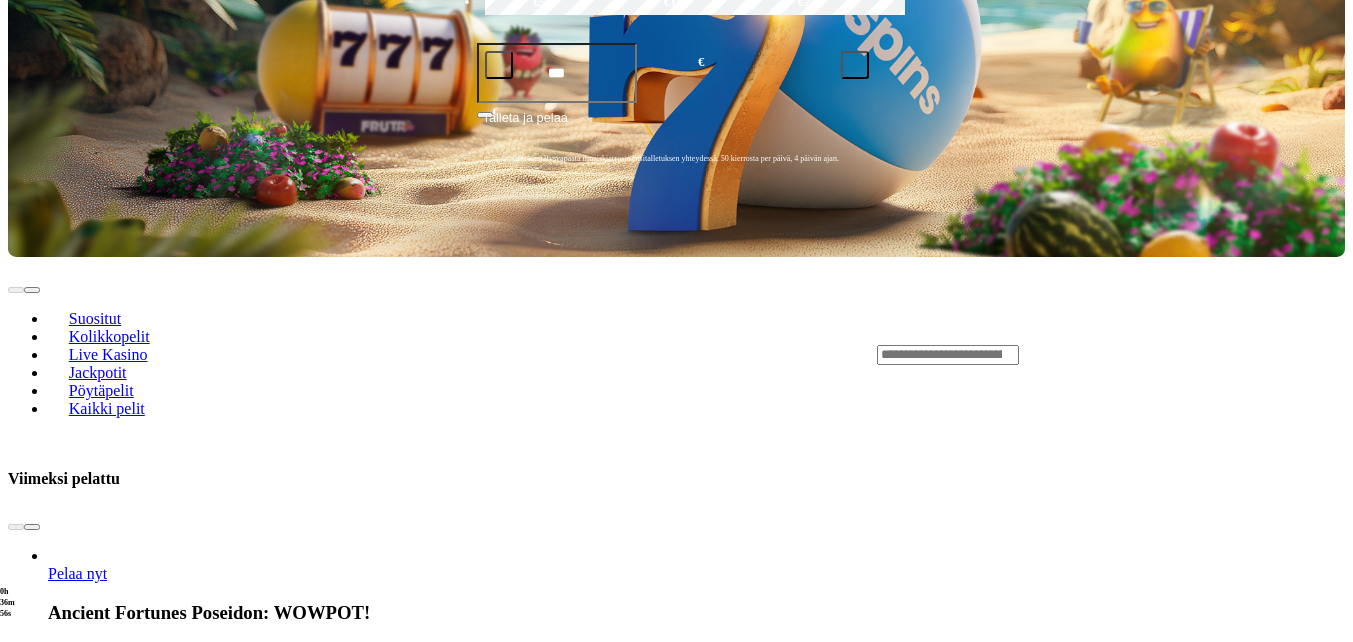 click on "Näytä kaikki" at bounding box center [1320, 1615] 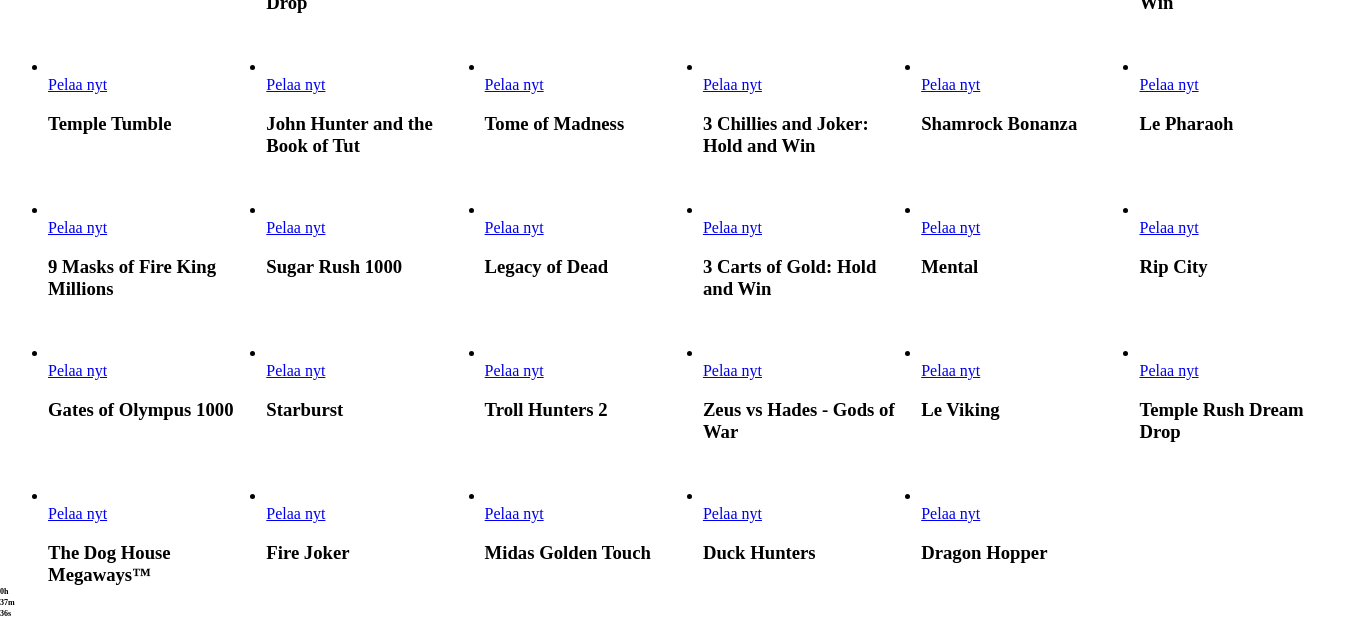 scroll, scrollTop: 900, scrollLeft: 0, axis: vertical 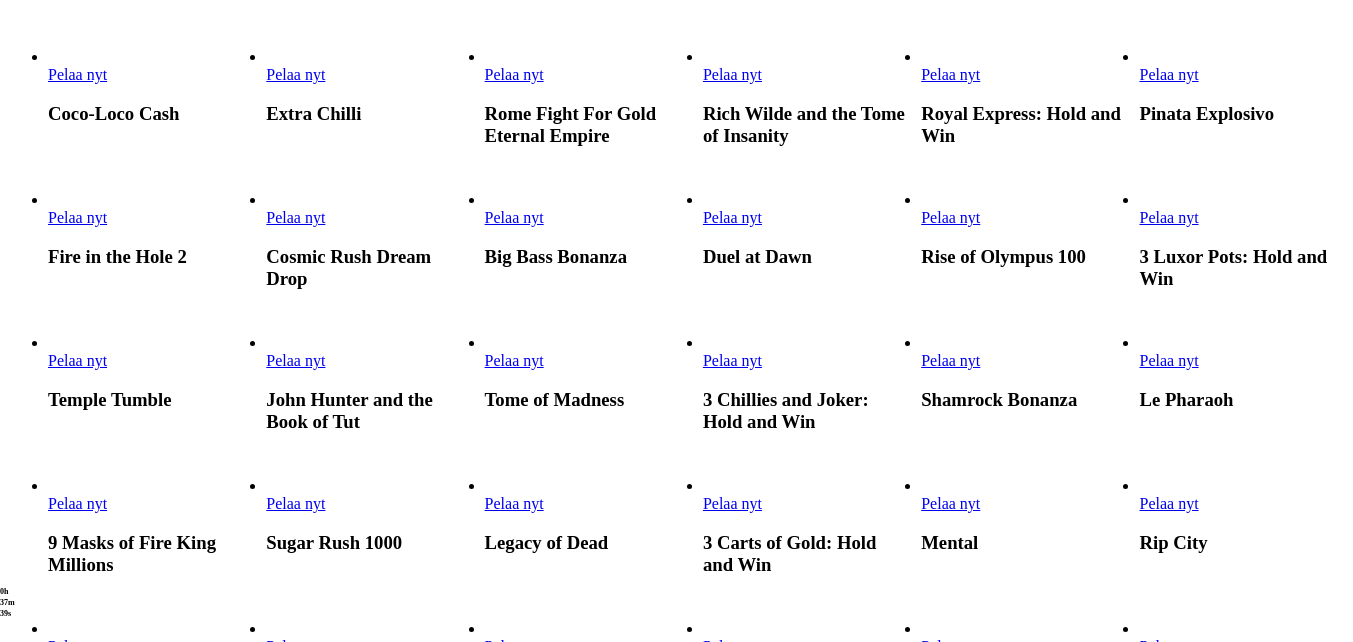 click on "Pelaa nyt" at bounding box center (77, 74) 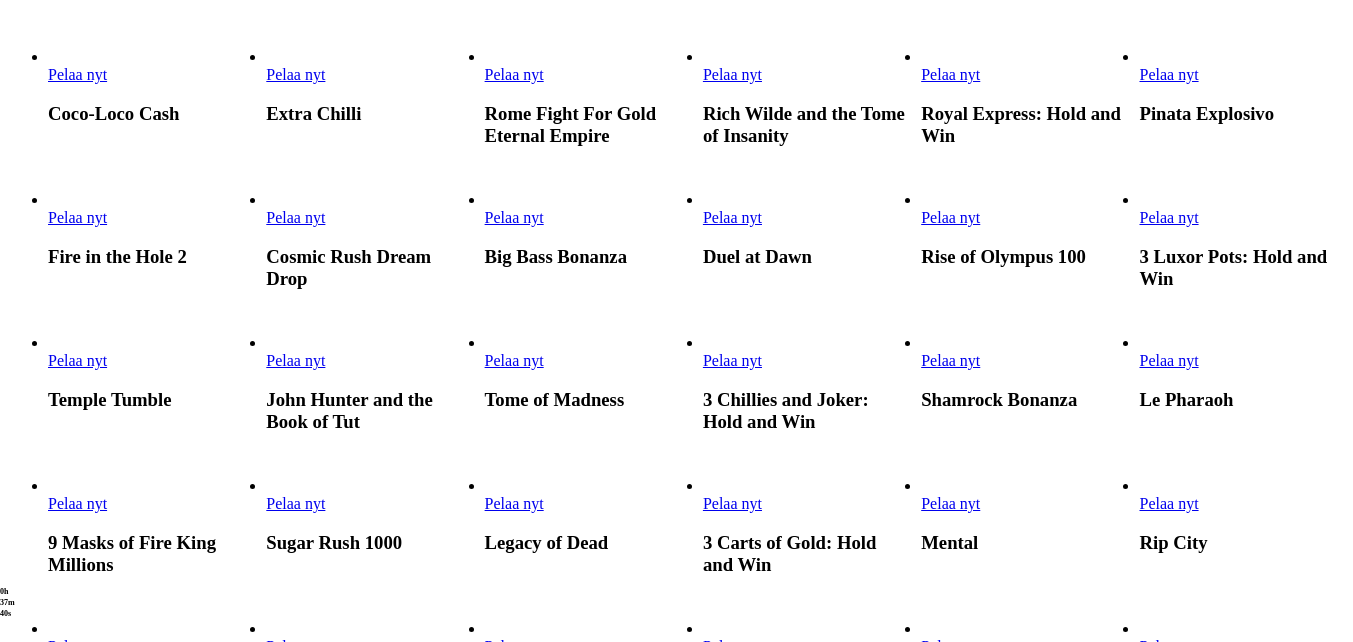 scroll, scrollTop: 0, scrollLeft: 0, axis: both 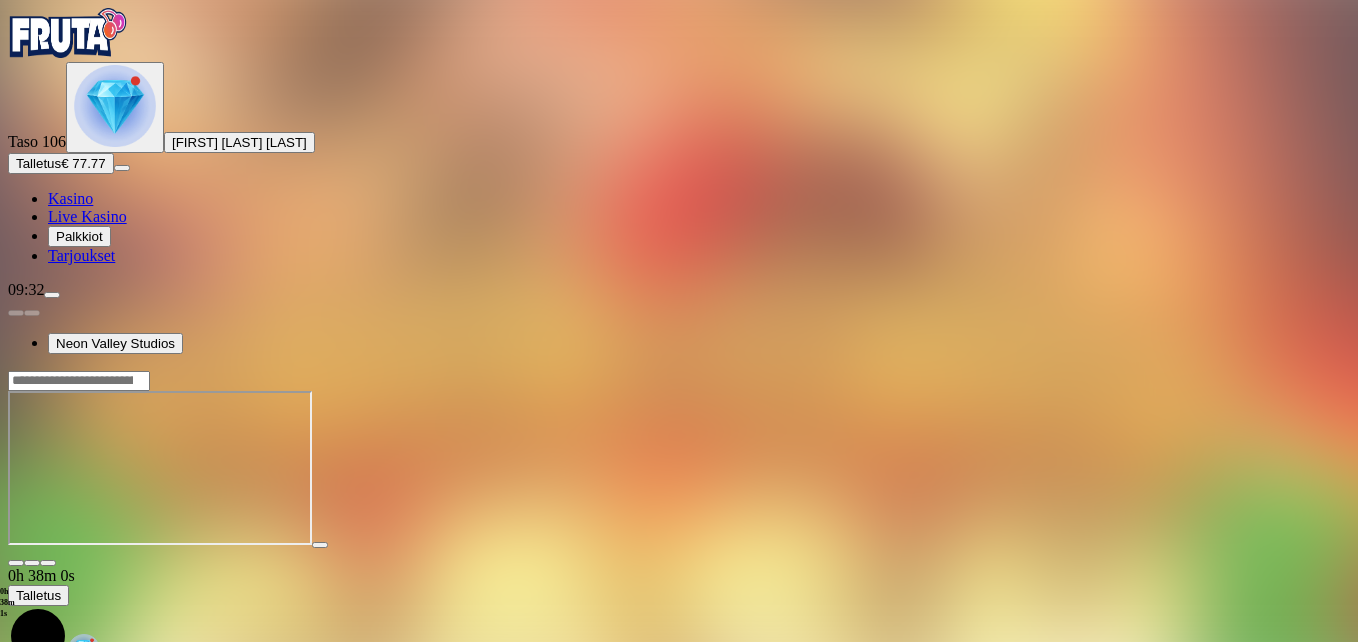 click at bounding box center (48, 563) 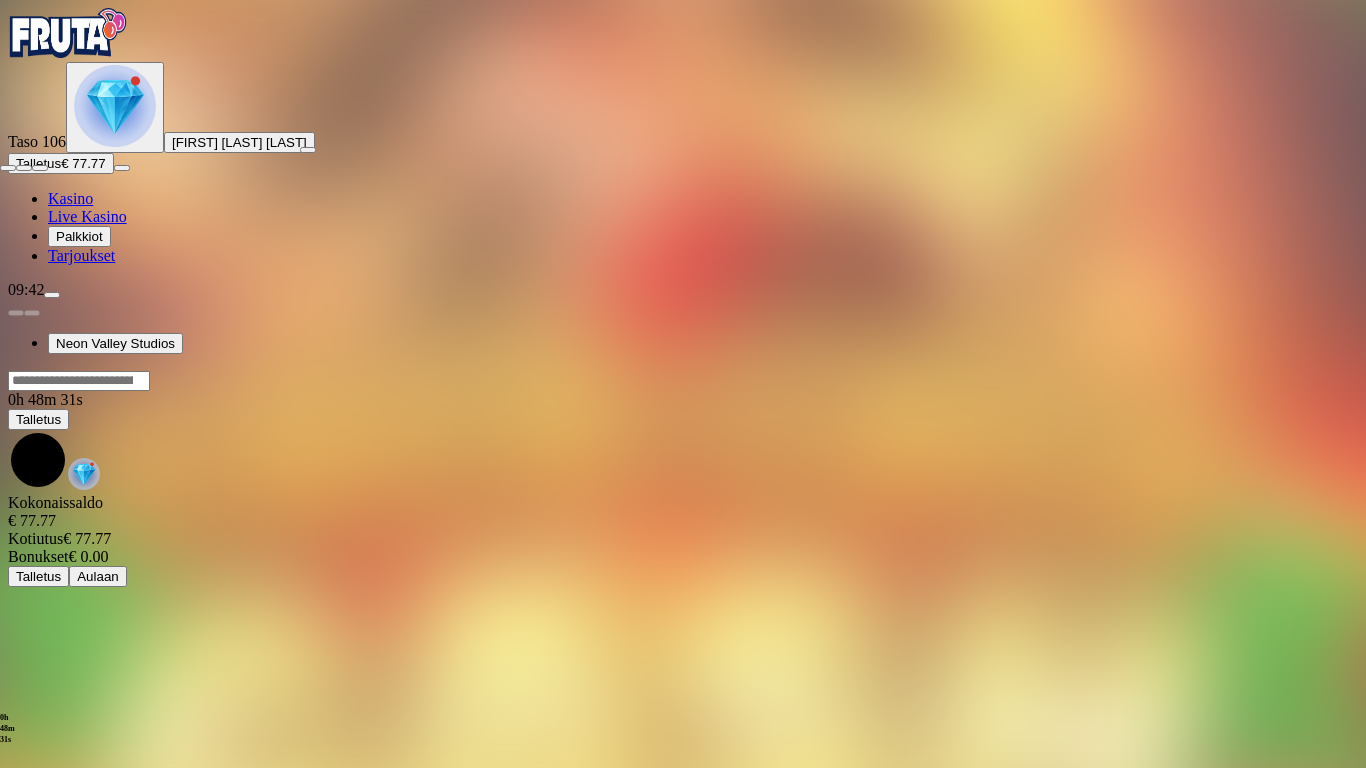 click at bounding box center (8, 168) 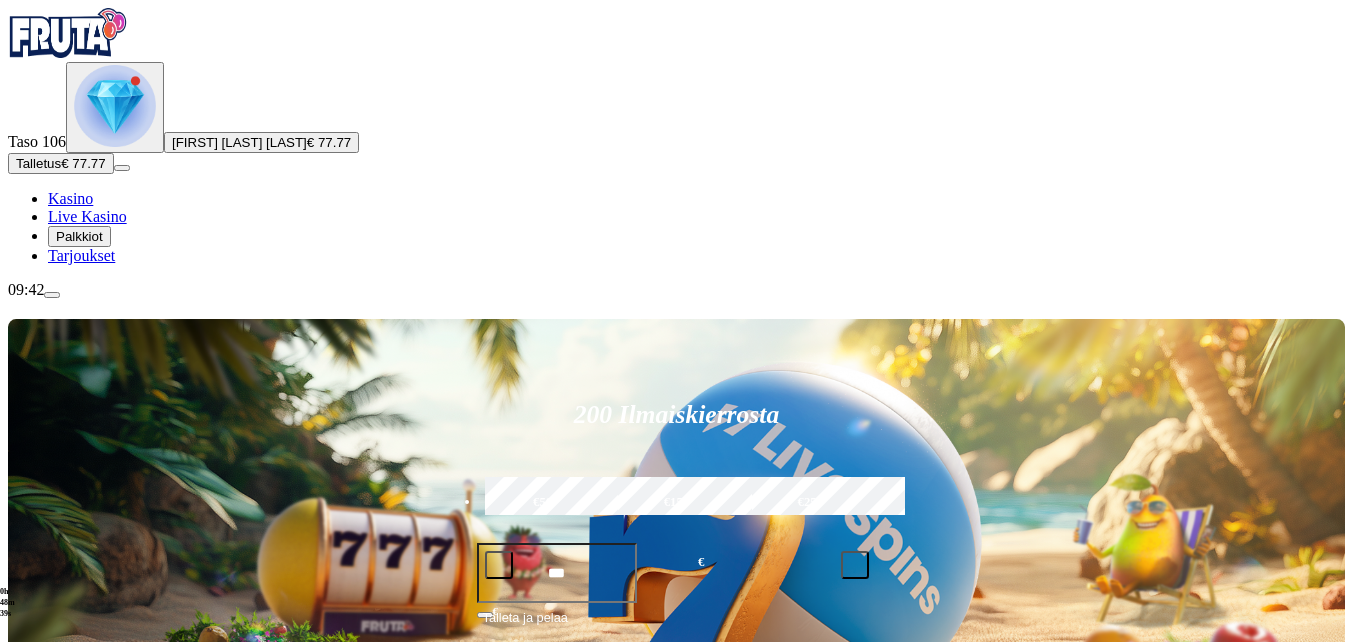 click on "€50" at bounding box center (543, 503) 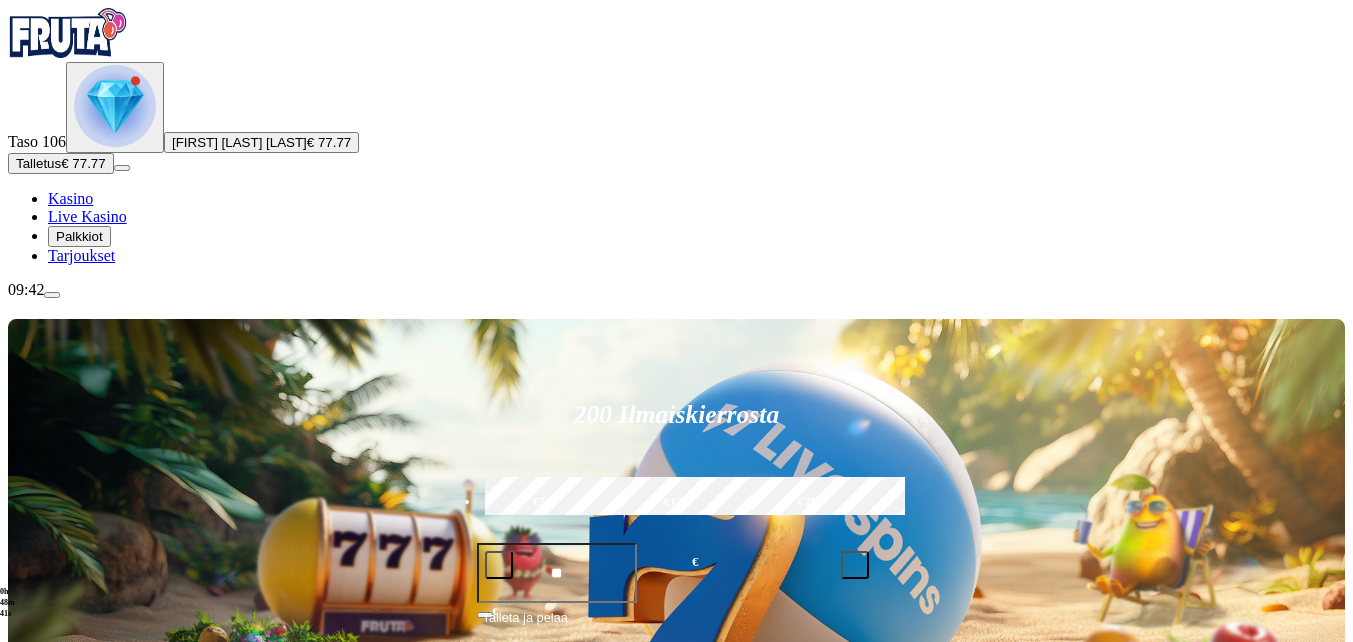click on "Talleta ja pelaa" at bounding box center (525, 626) 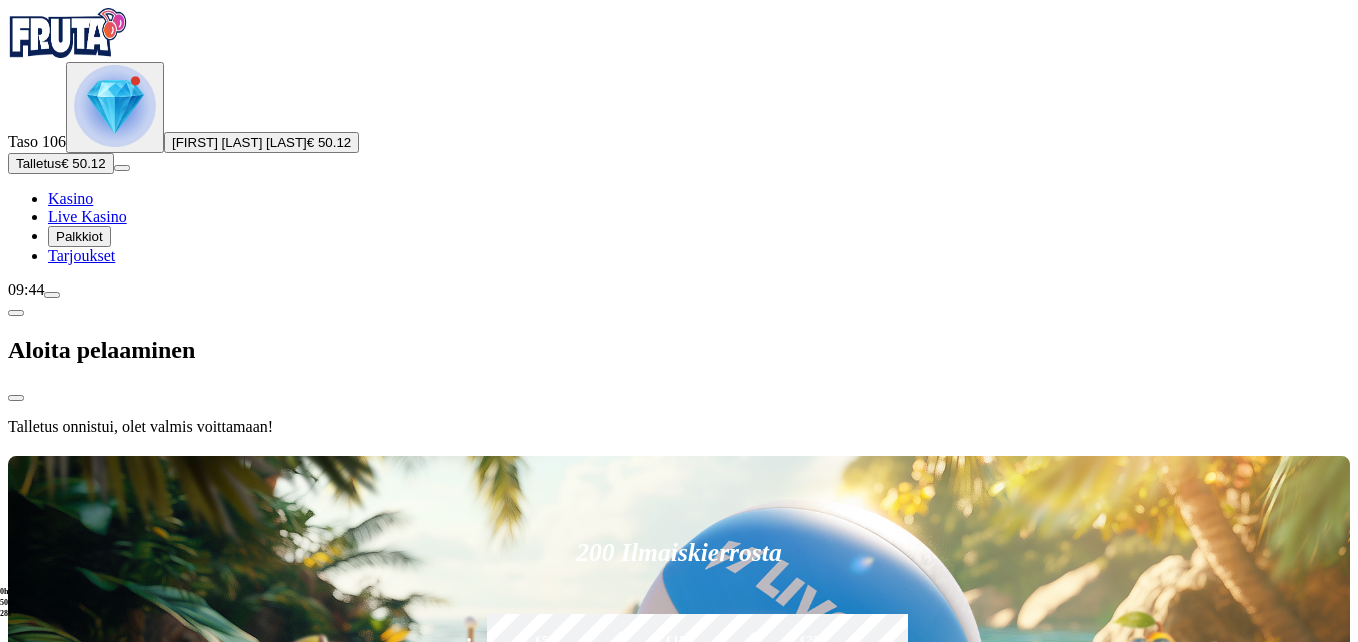 click at bounding box center [679, 452] 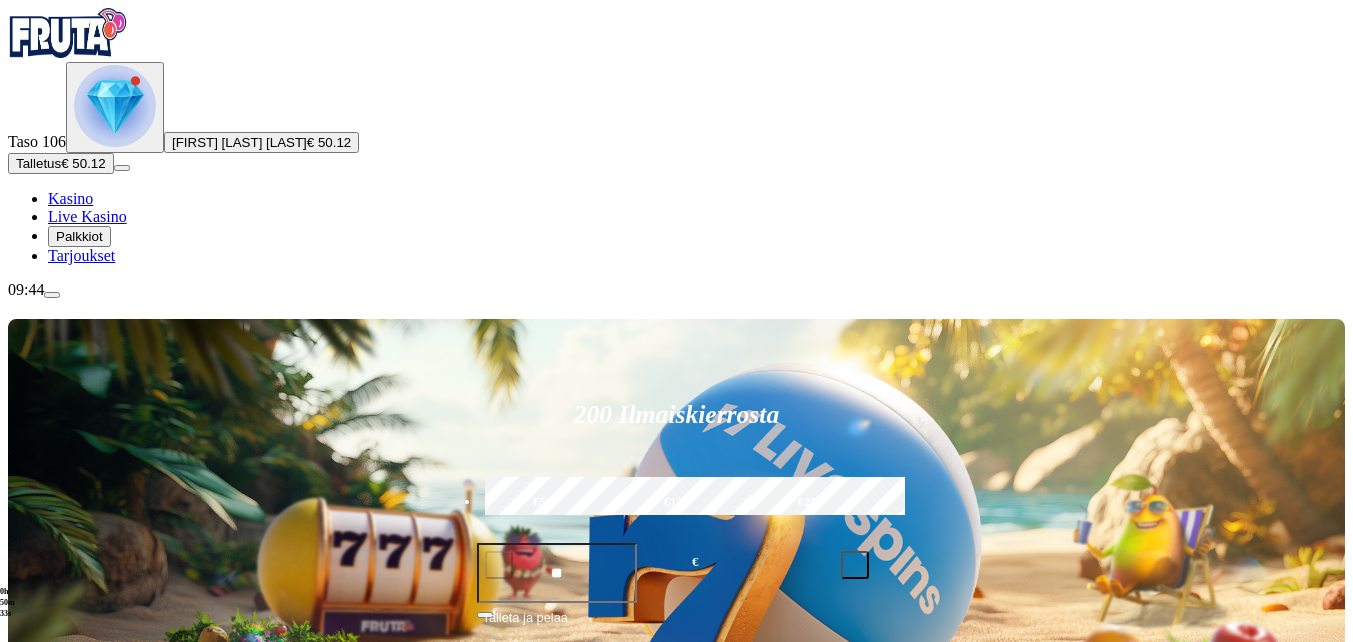 click at bounding box center [32, 1027] 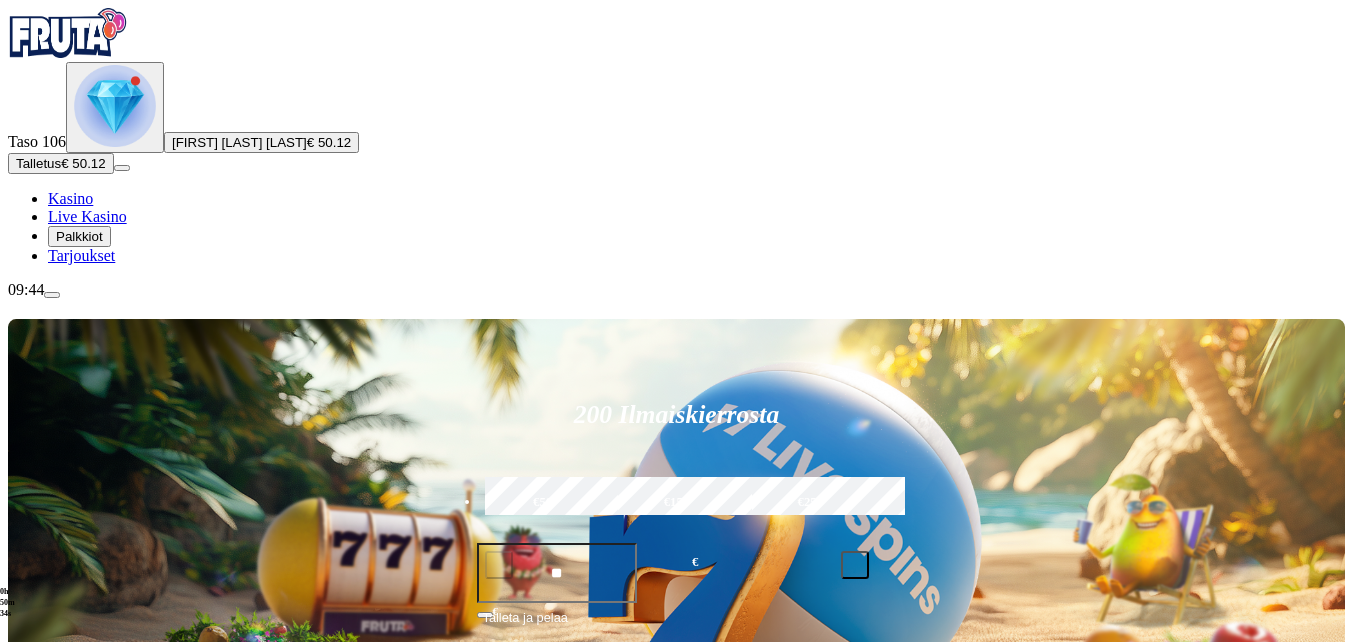 click at bounding box center (32, 1027) 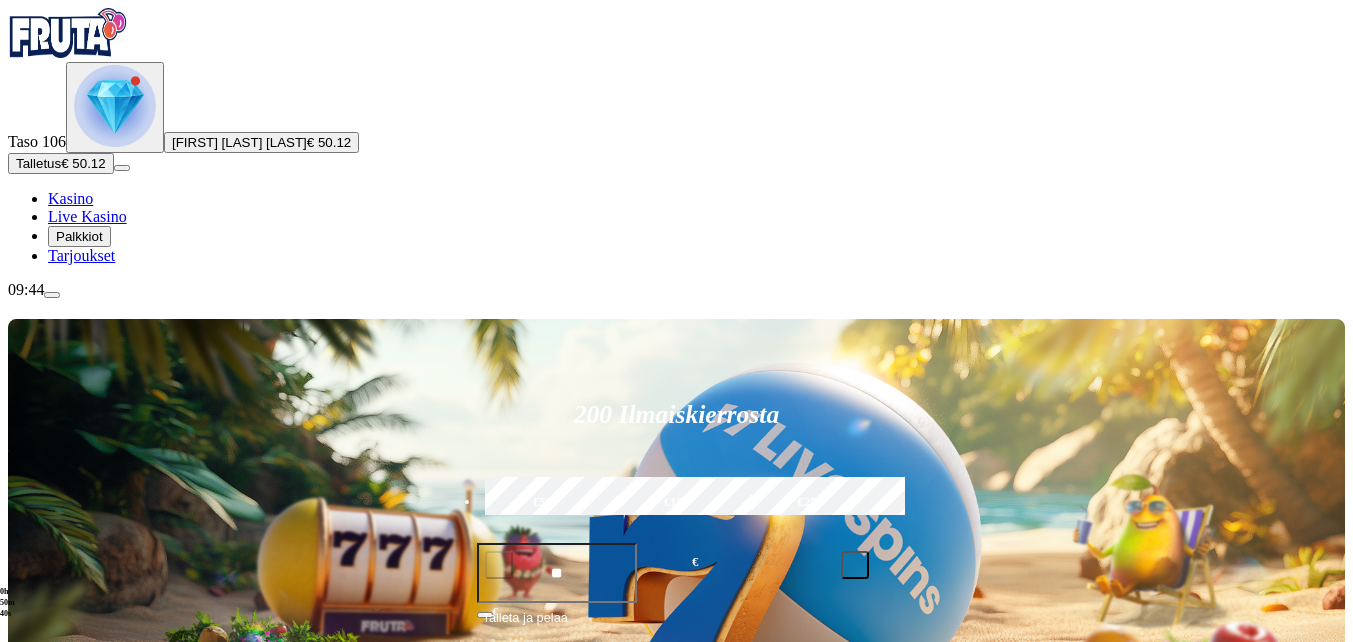 click at bounding box center [16, 1027] 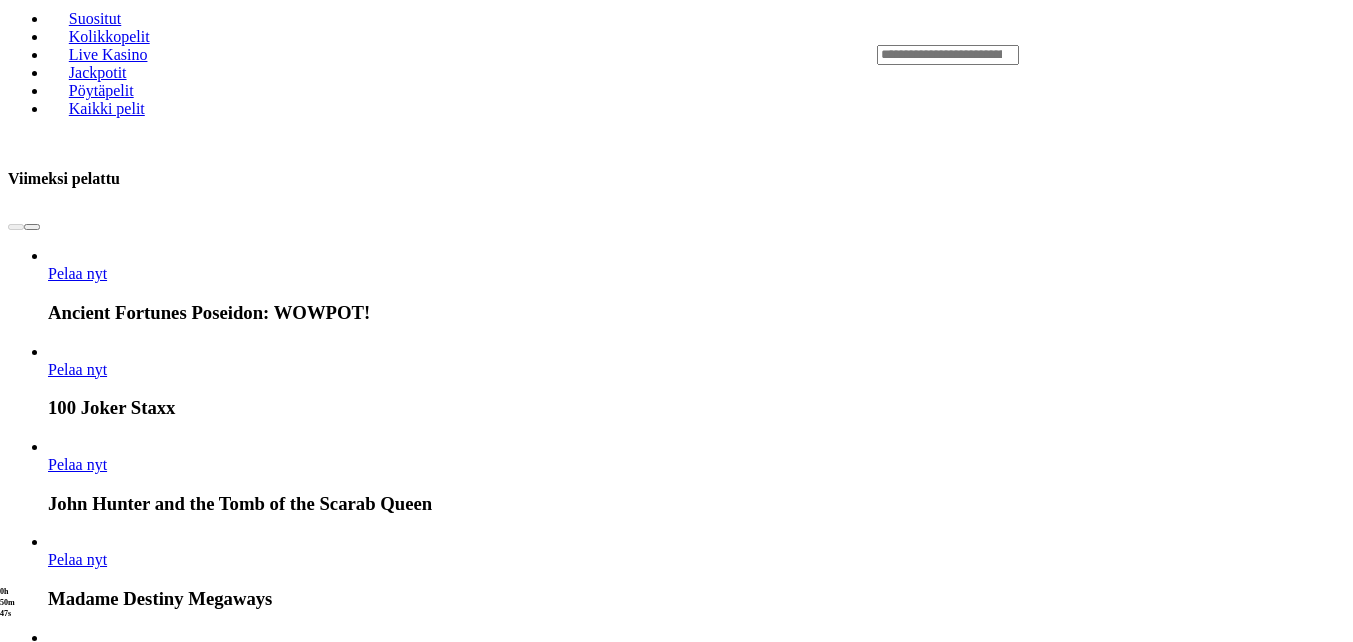 scroll, scrollTop: 400, scrollLeft: 0, axis: vertical 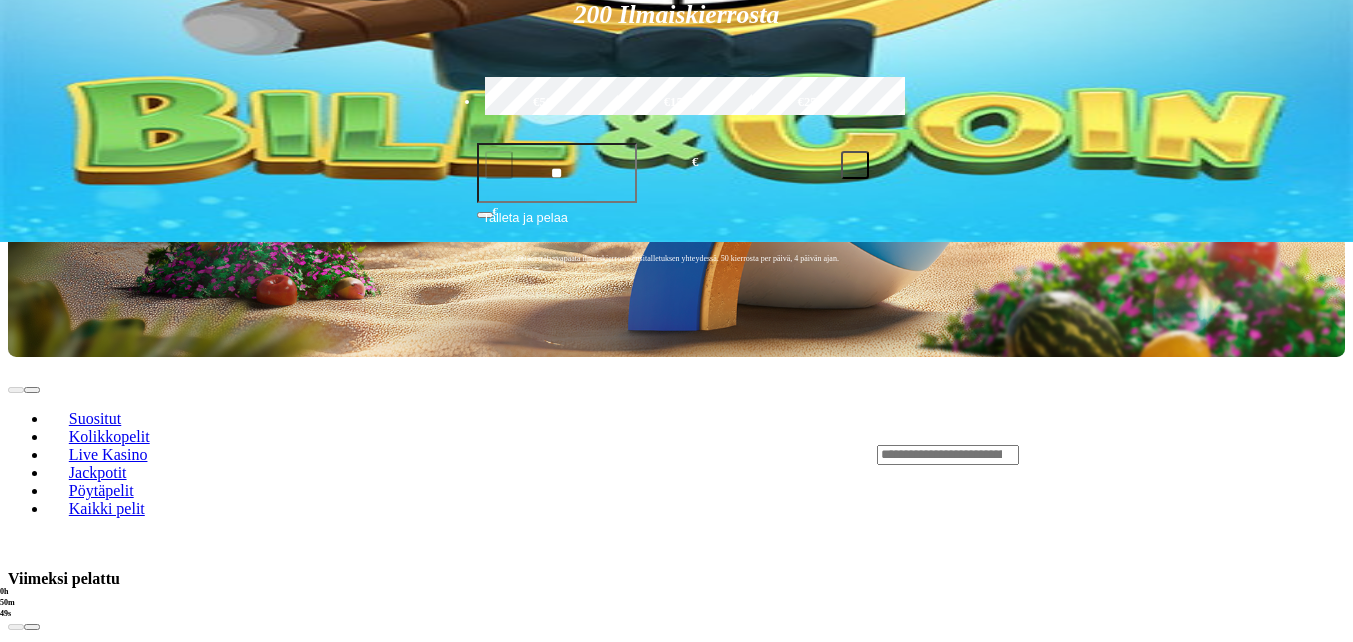 click at bounding box center [32, 1784] 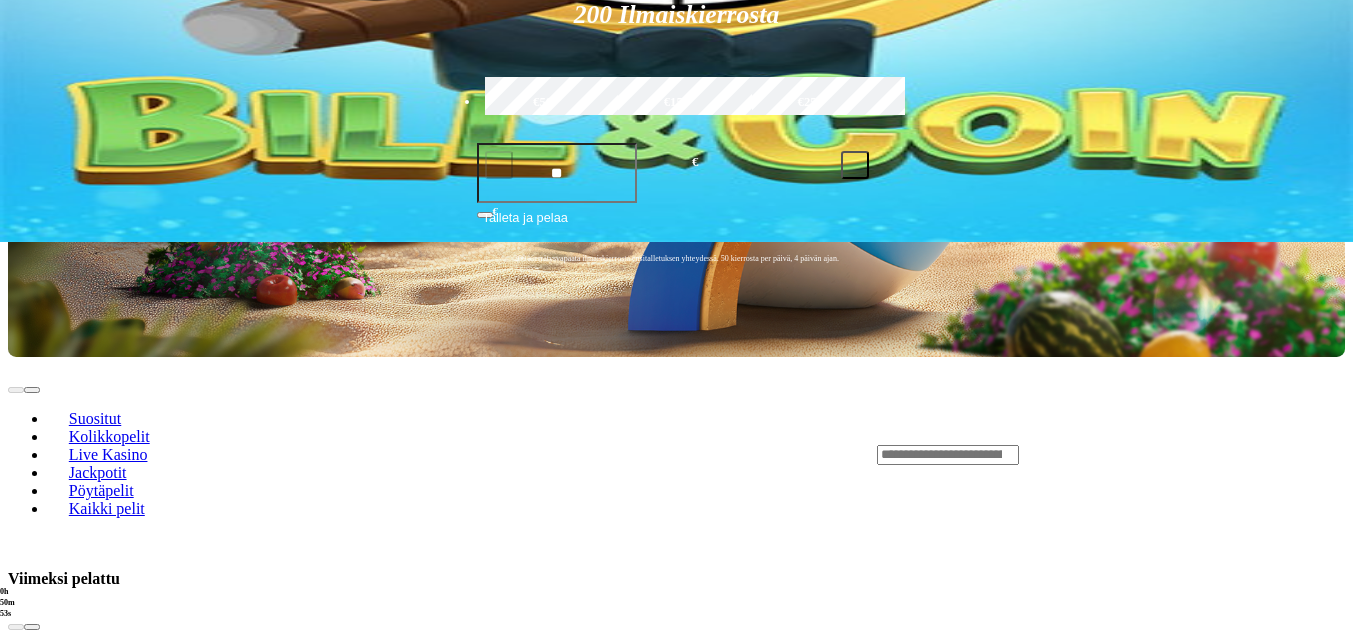 click on "Näytä kaikki" at bounding box center [1320, 1715] 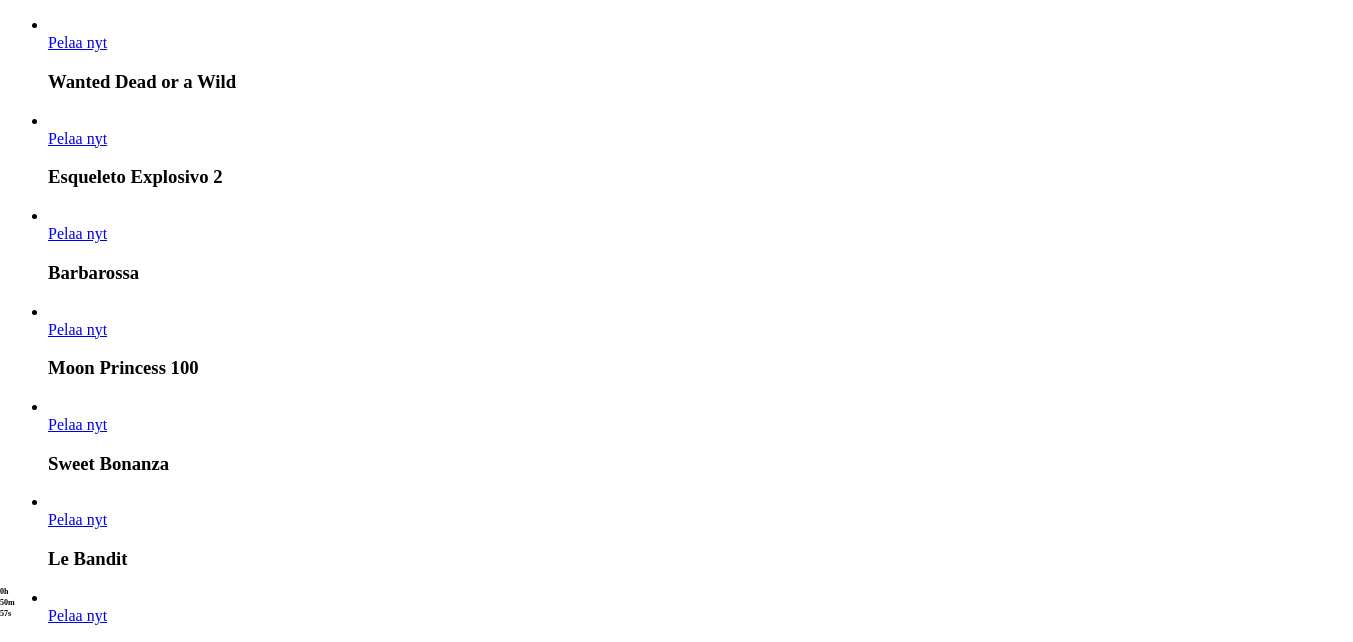 scroll, scrollTop: 800, scrollLeft: 0, axis: vertical 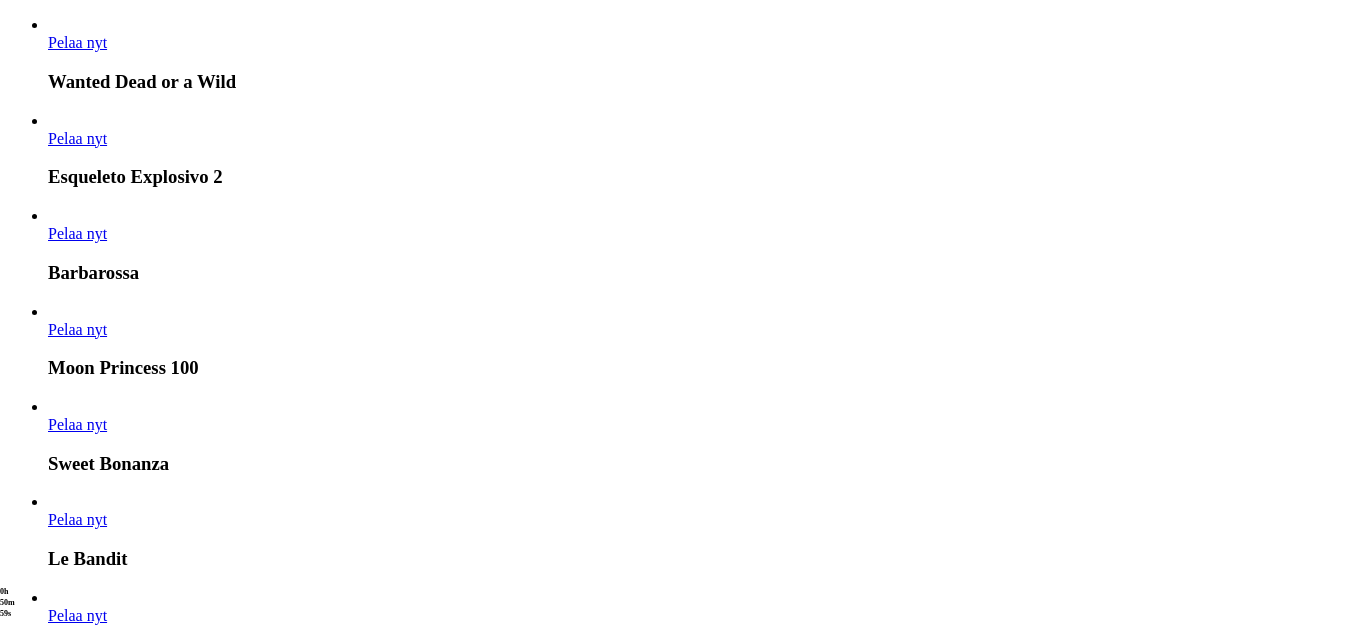 click on "Pelaa nyt" at bounding box center [77, 1951] 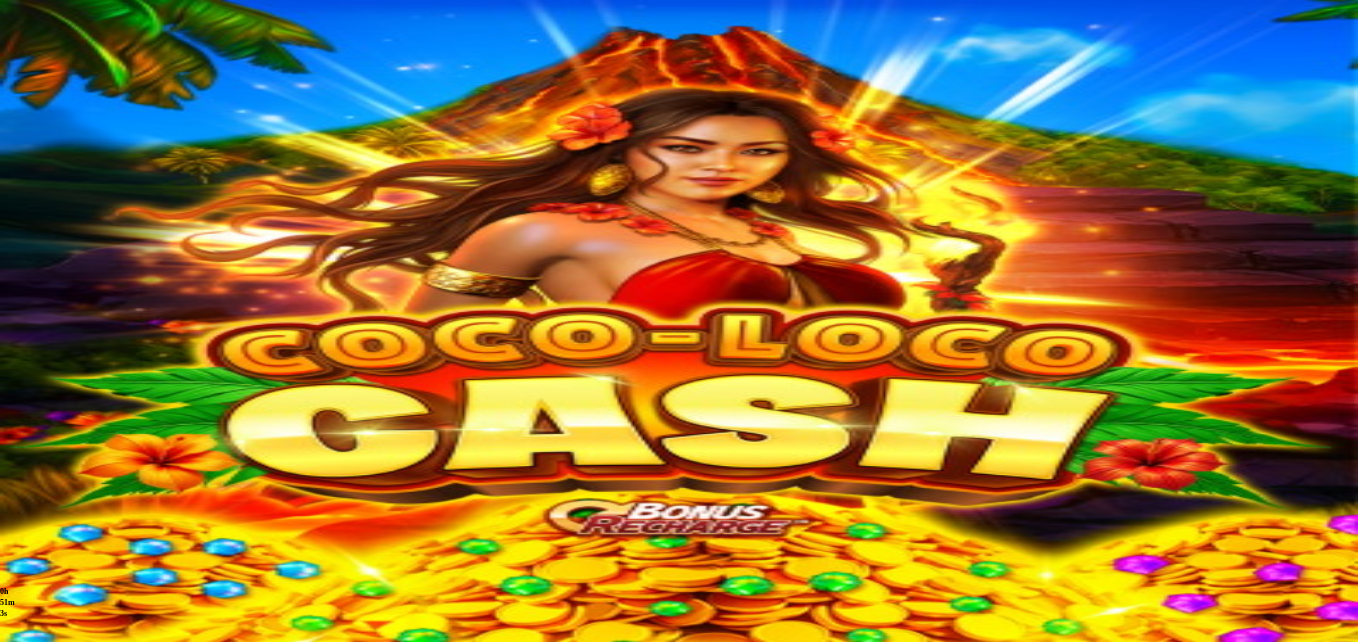 scroll, scrollTop: 0, scrollLeft: 0, axis: both 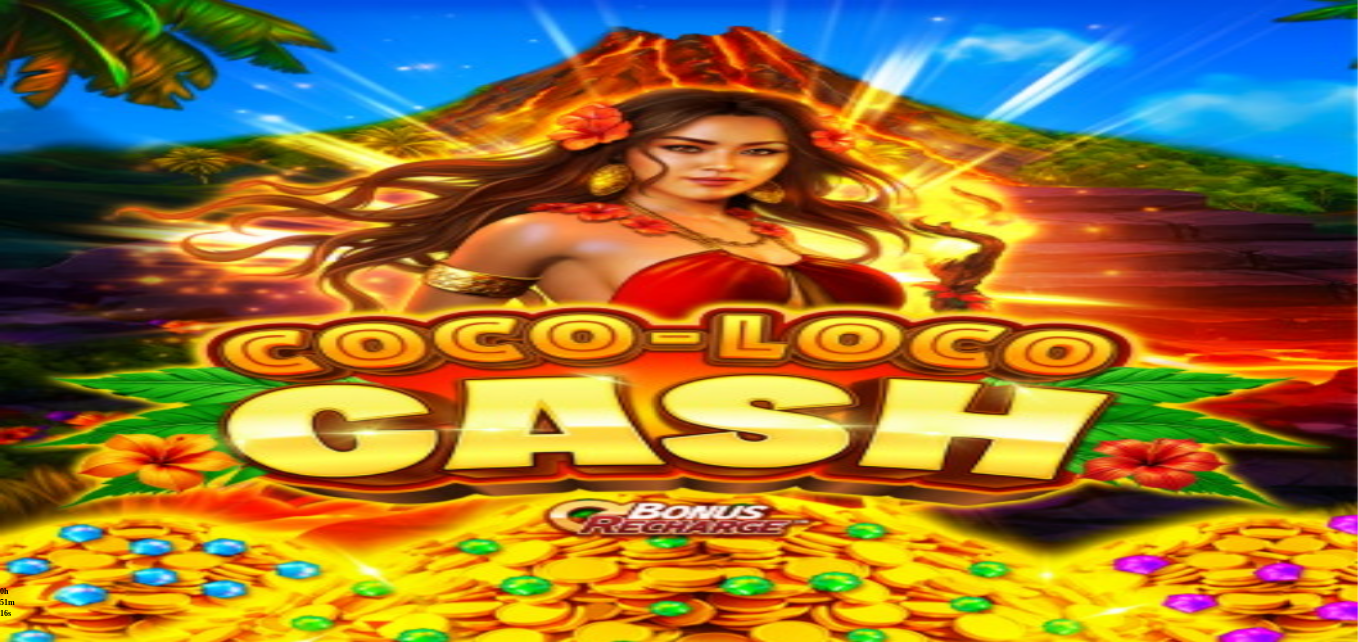 drag, startPoint x: 1243, startPoint y: 174, endPoint x: 1247, endPoint y: 250, distance: 76.105194 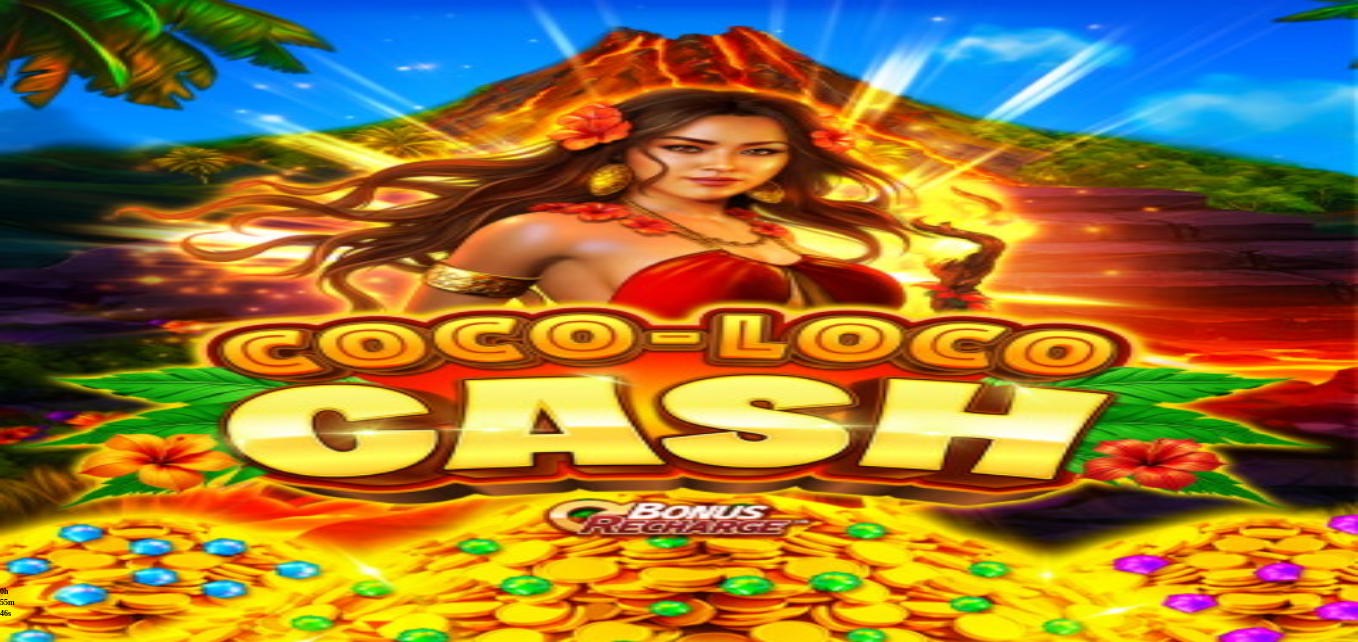 scroll, scrollTop: 0, scrollLeft: 0, axis: both 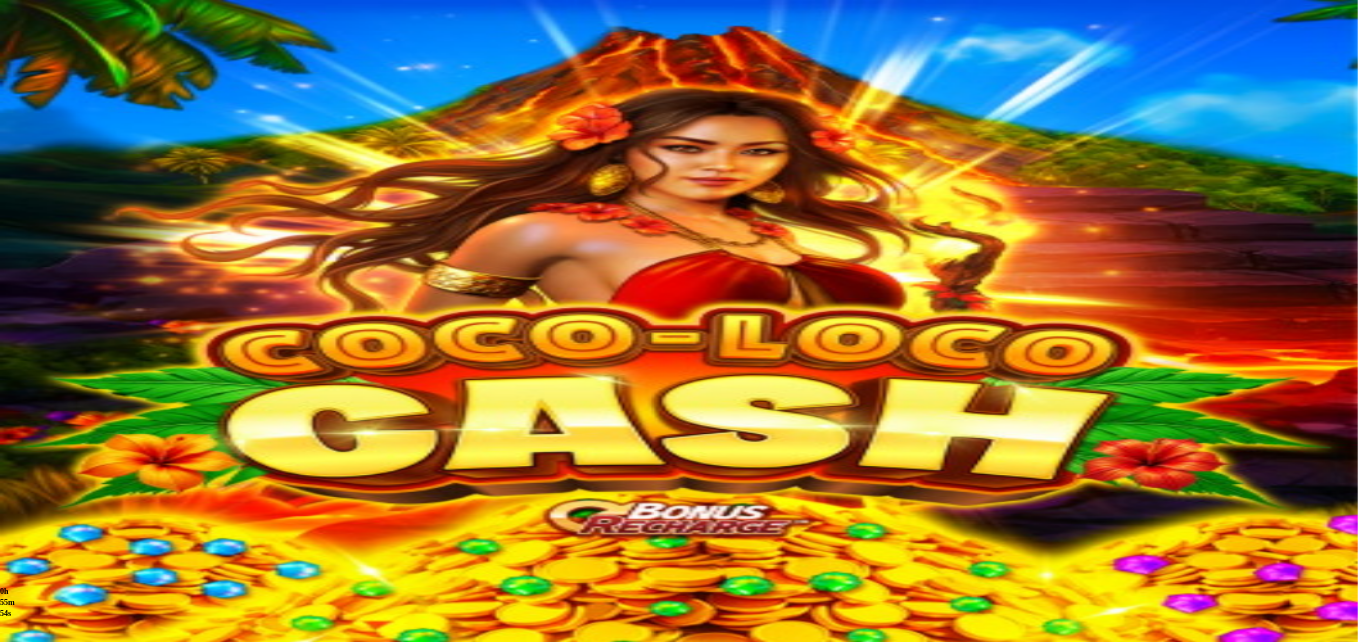 click at bounding box center [48, 563] 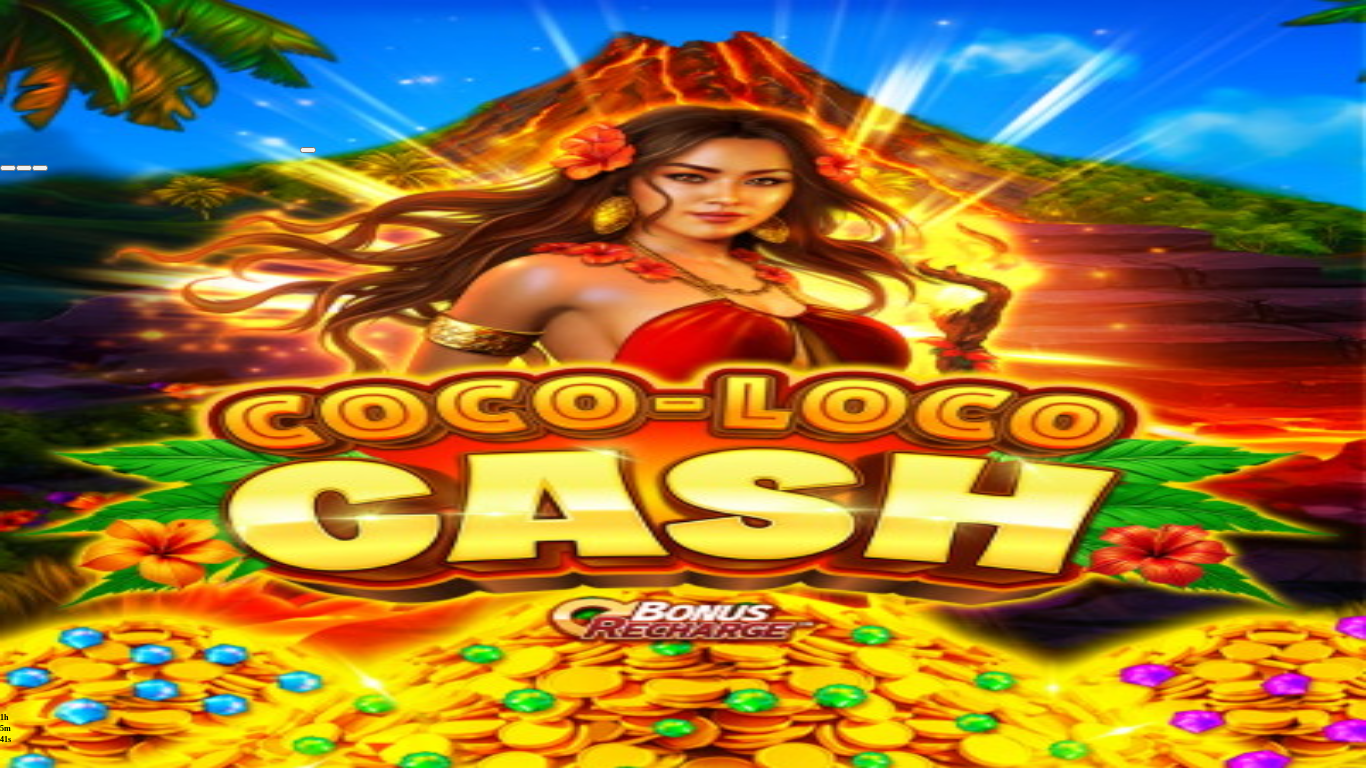 click at bounding box center (8, 168) 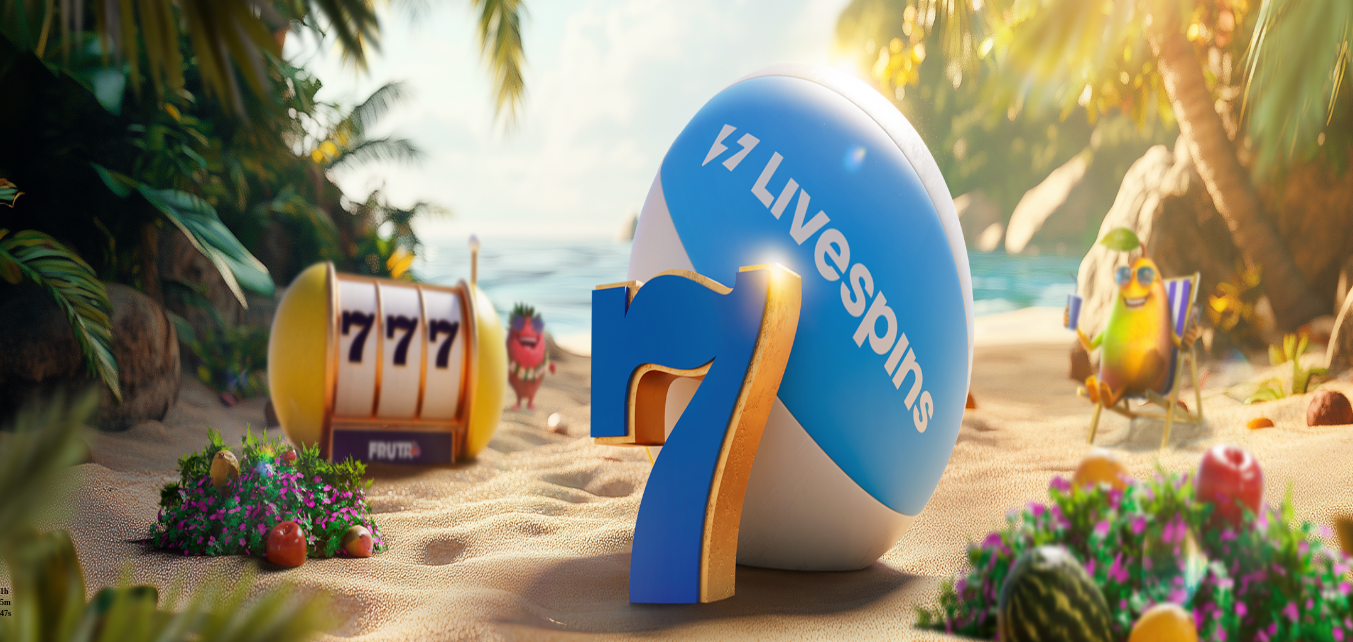 scroll, scrollTop: 0, scrollLeft: 0, axis: both 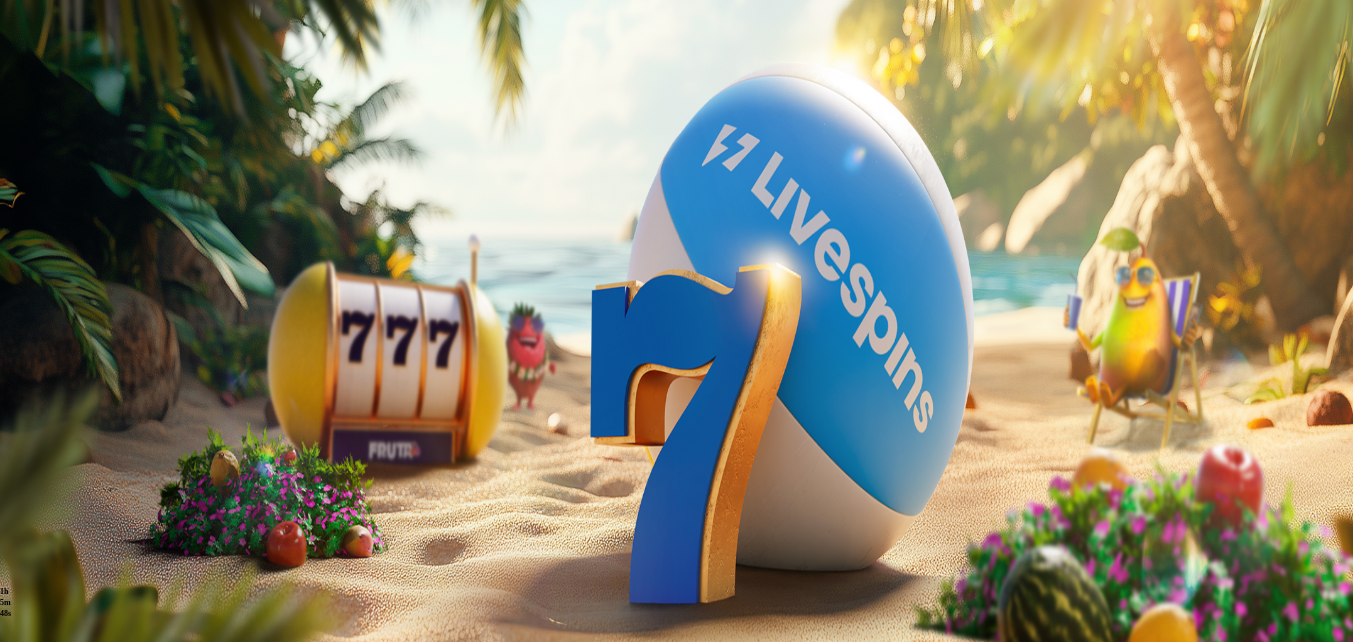 click on "€50" at bounding box center (221, 414) 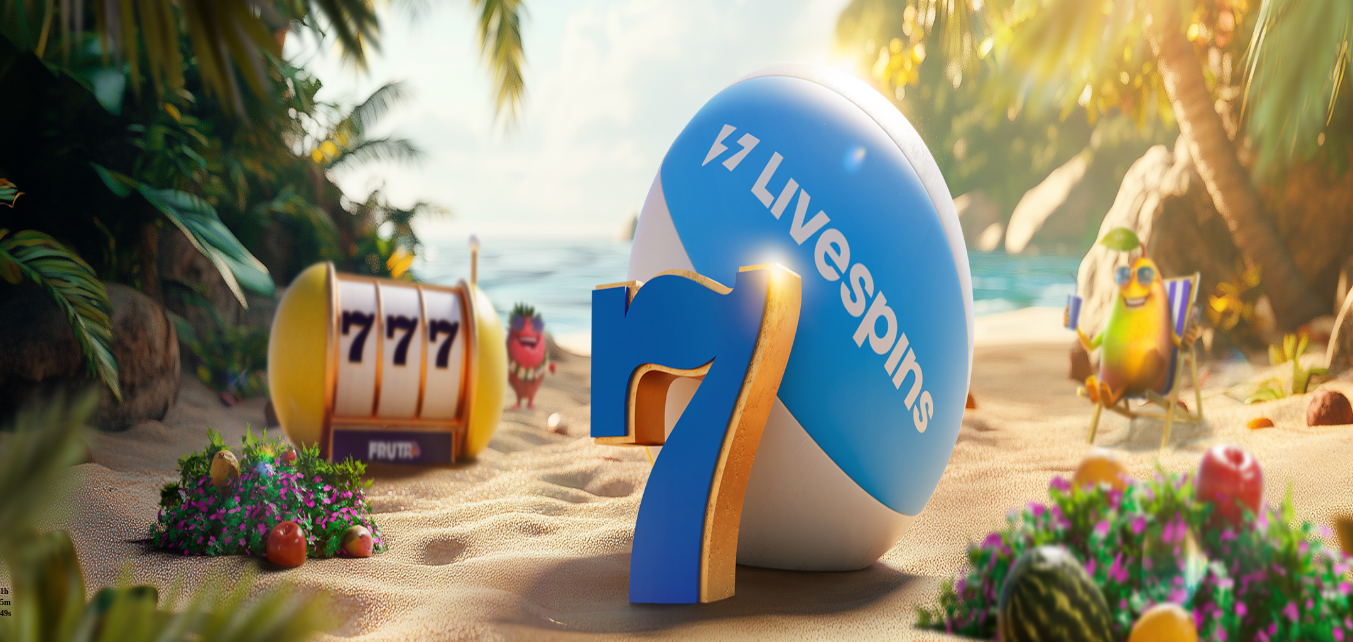 click on "Talleta ja pelaa" at bounding box center (60, 597) 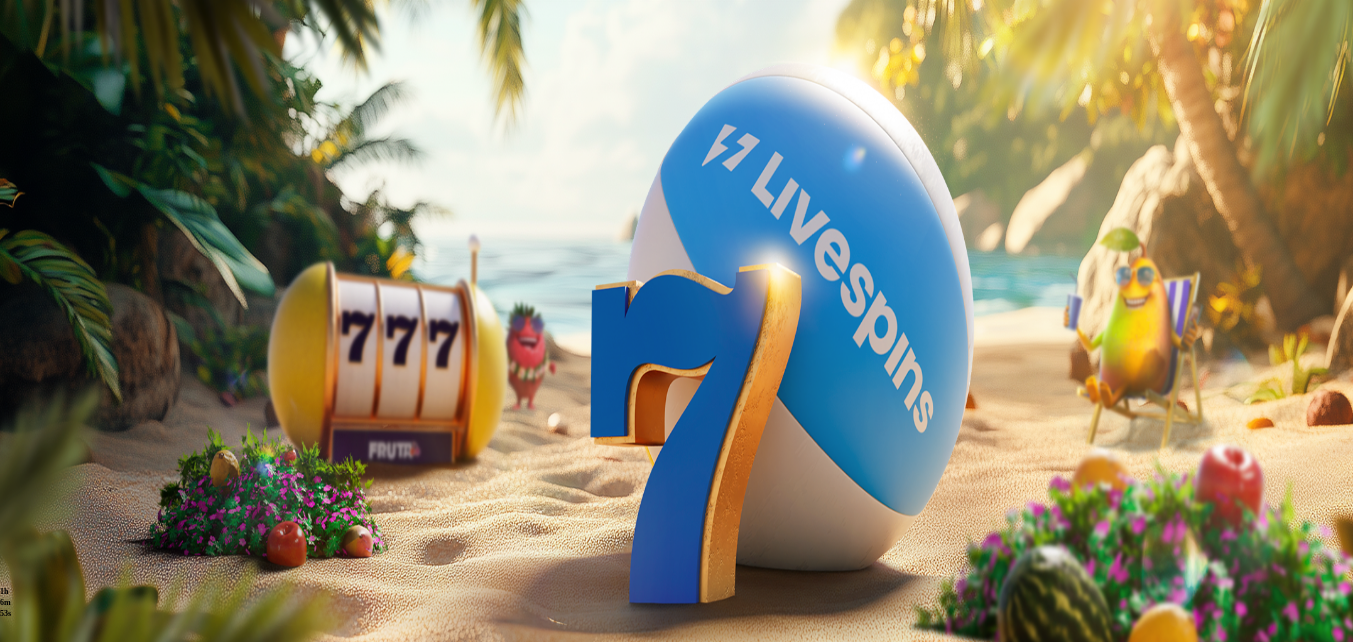 click at bounding box center [32, 860] 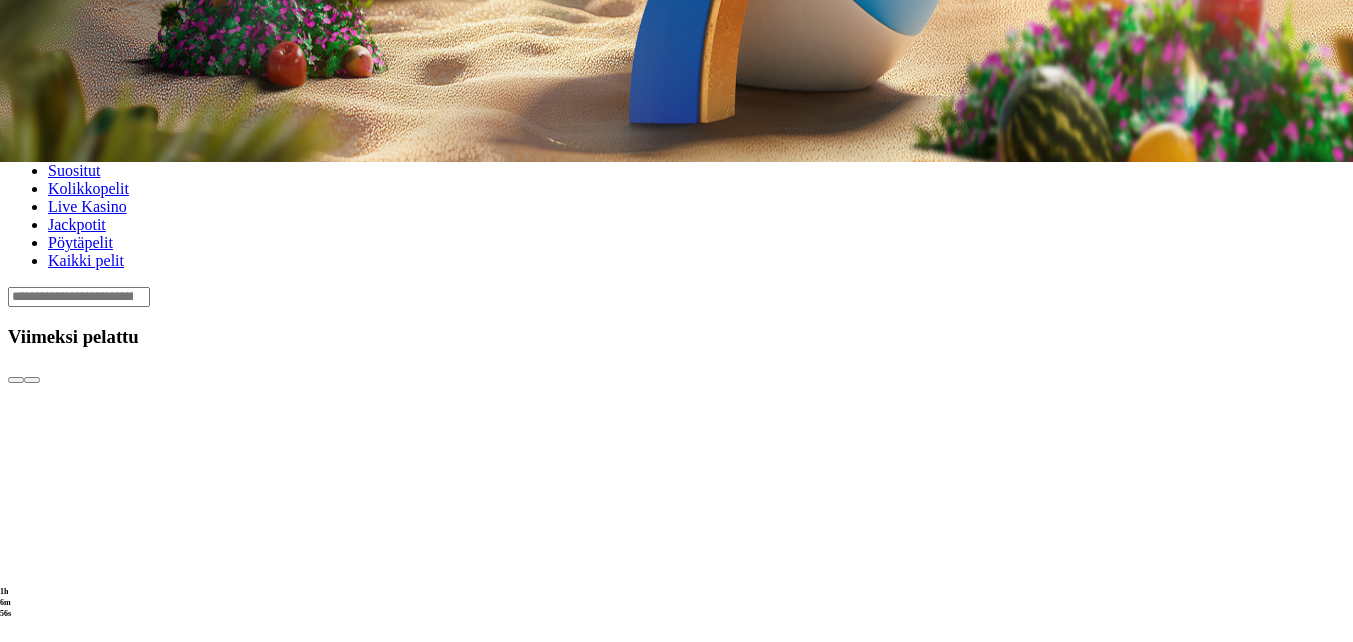 scroll, scrollTop: 500, scrollLeft: 0, axis: vertical 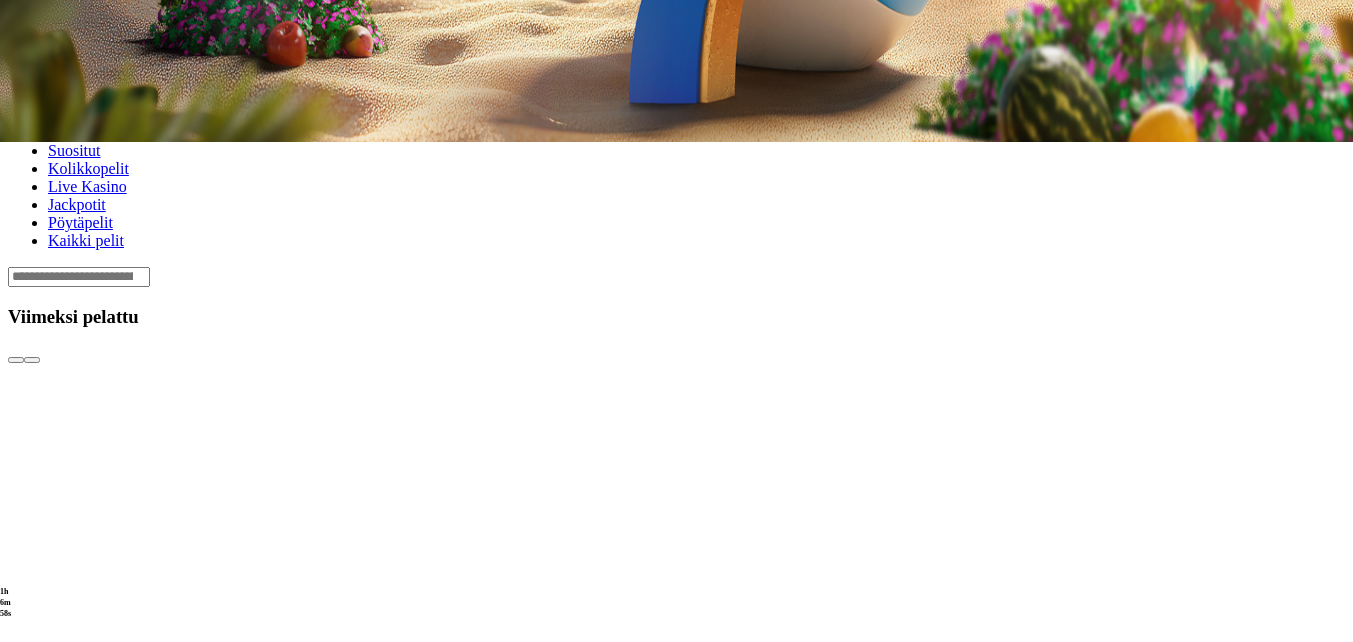 click on "Näytä kaikki" at bounding box center [49, 1479] 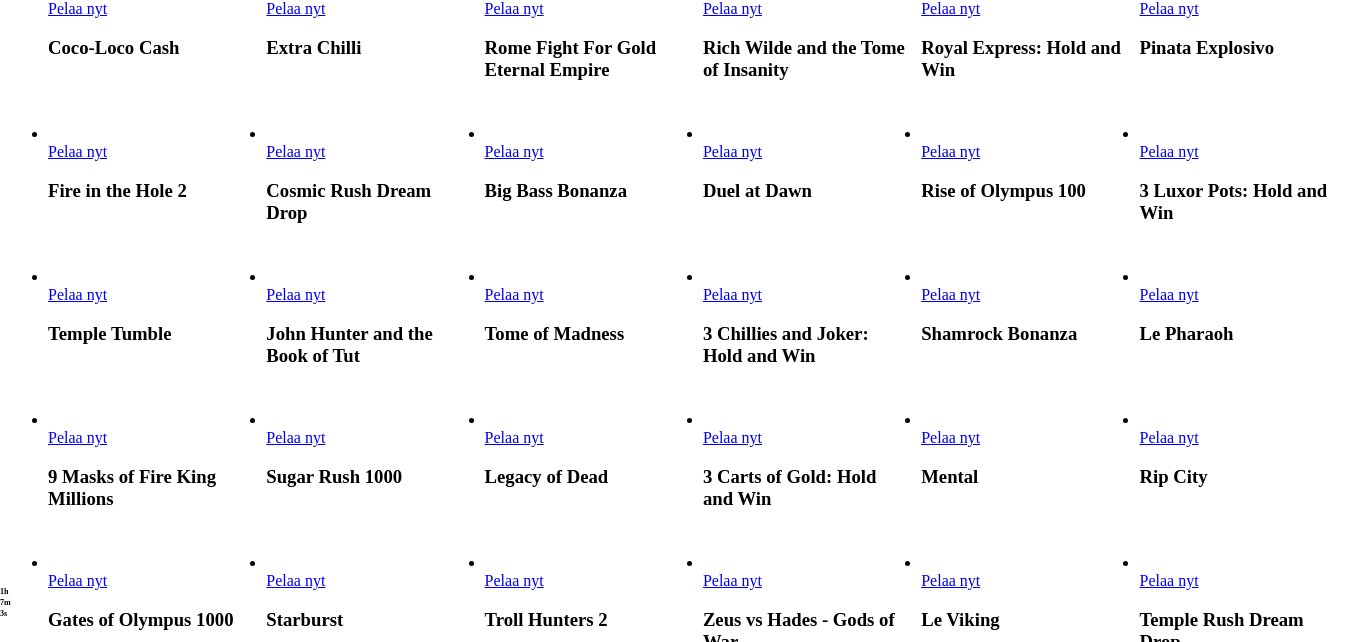 scroll, scrollTop: 900, scrollLeft: 0, axis: vertical 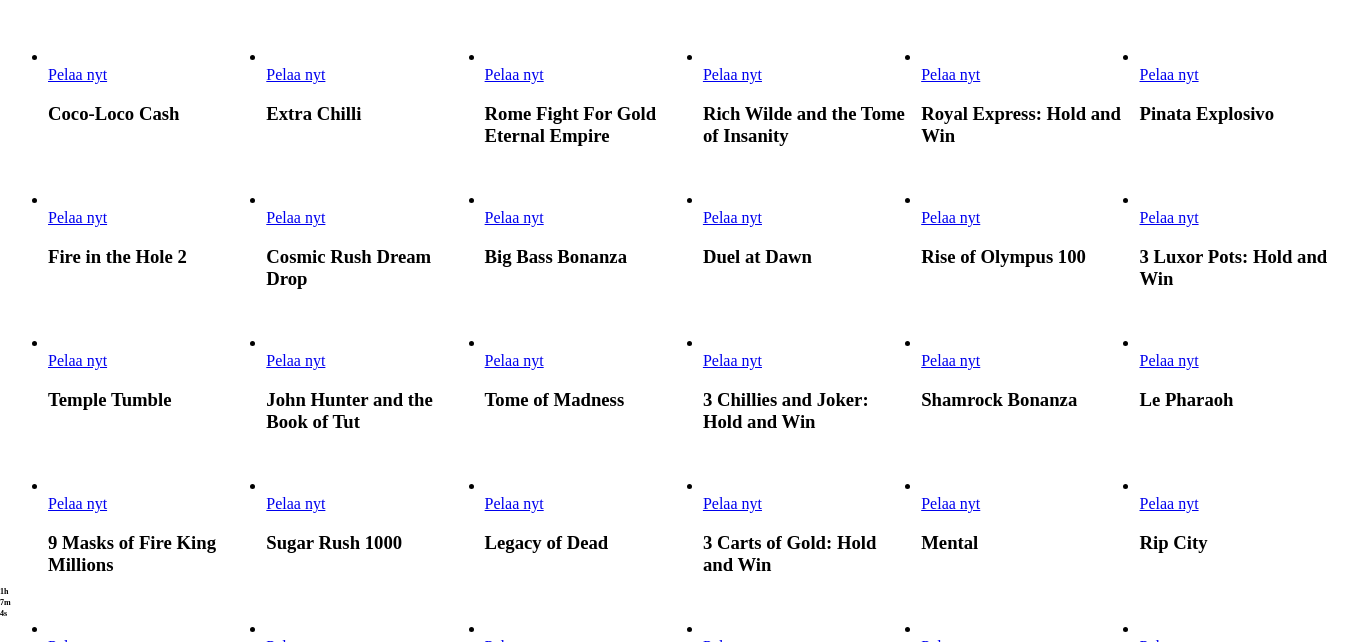 click on "Pelaa nyt" at bounding box center [77, 74] 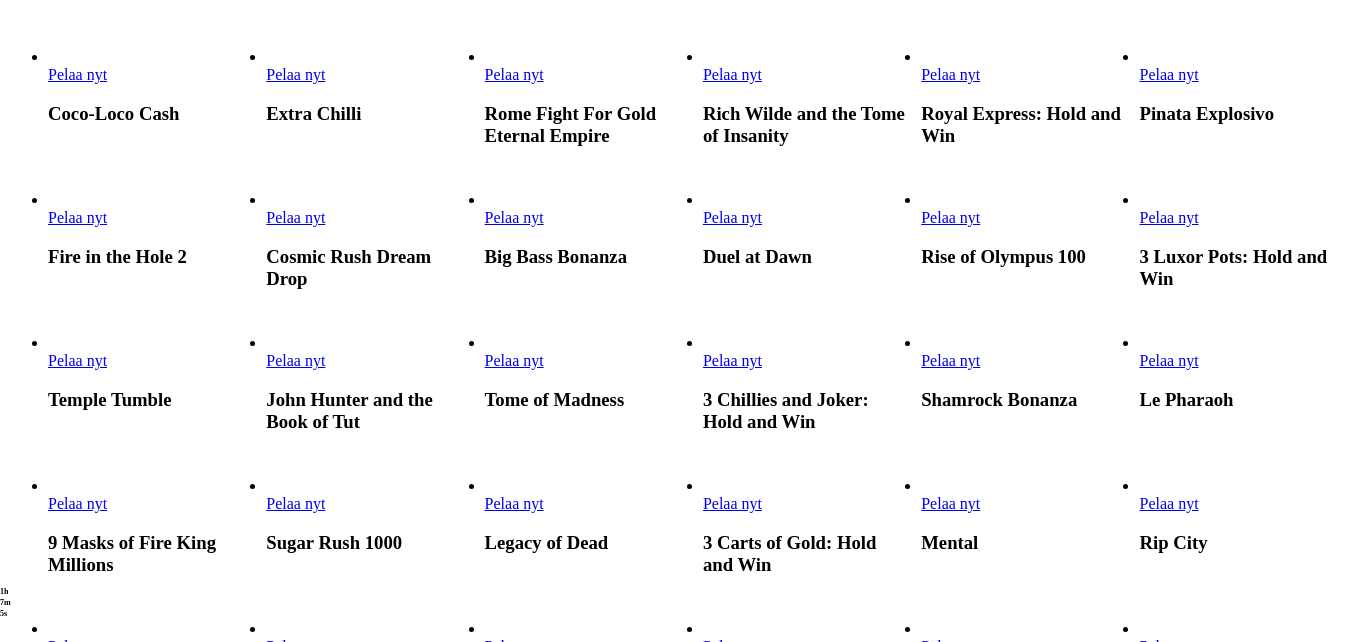 scroll, scrollTop: 0, scrollLeft: 0, axis: both 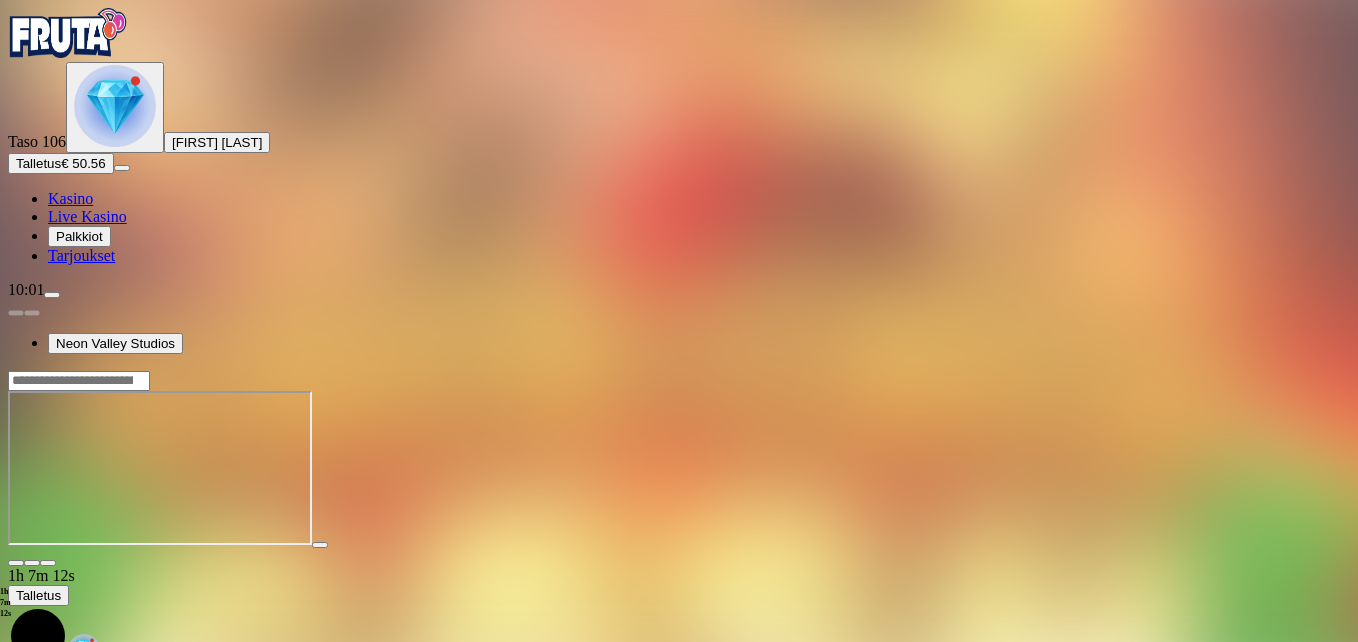 click at bounding box center (48, 563) 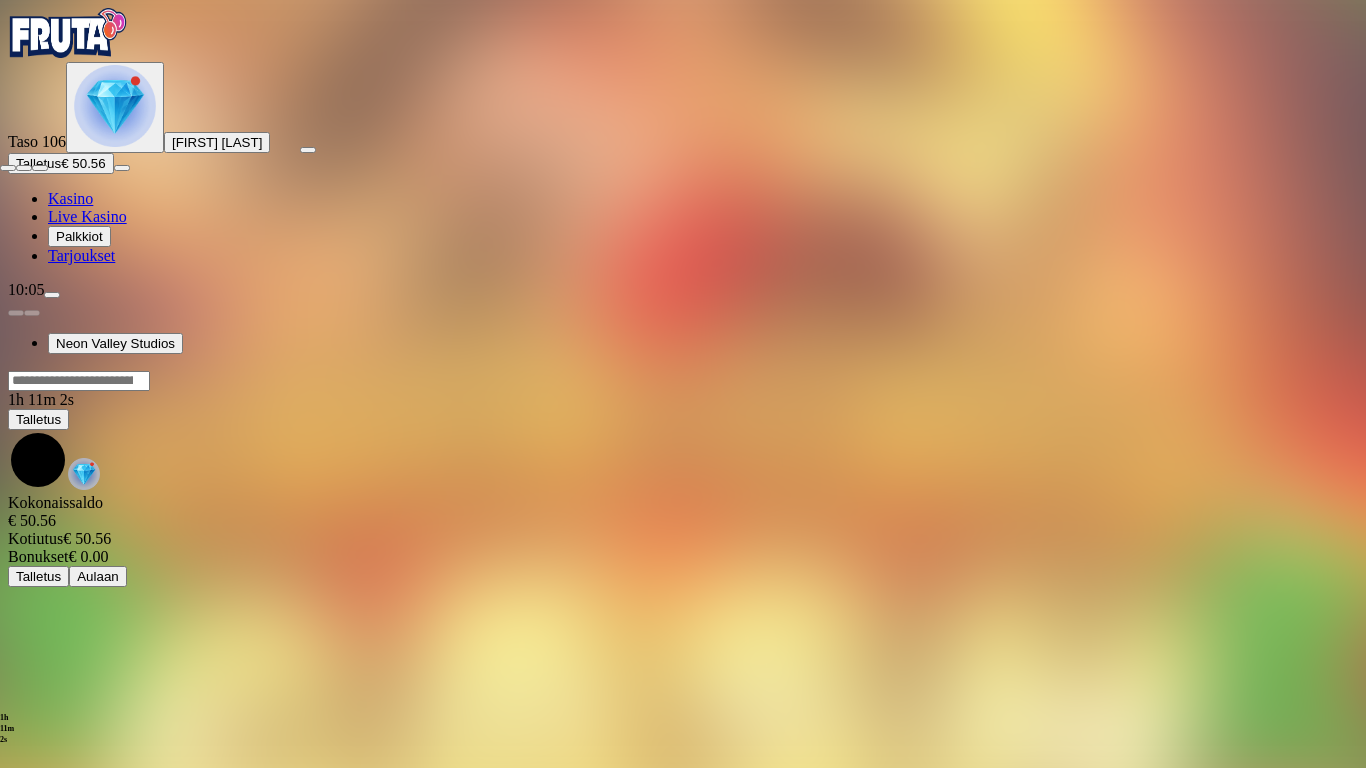 click at bounding box center (8, 168) 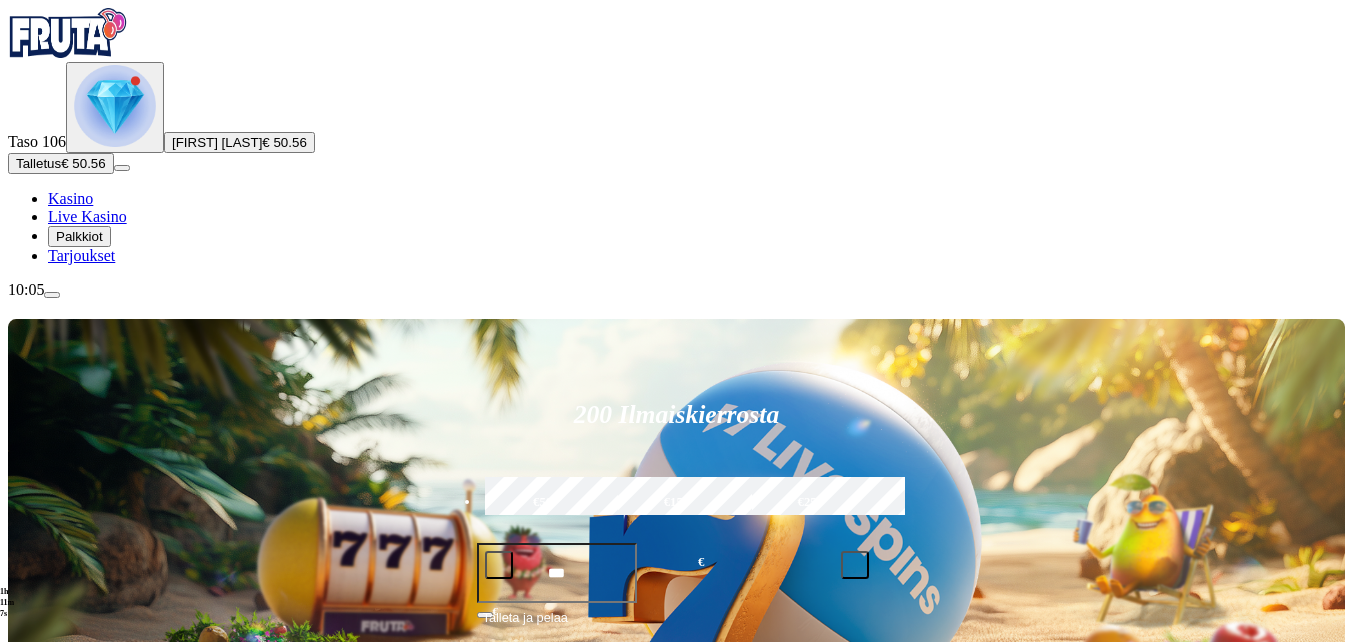 click at bounding box center [32, 1027] 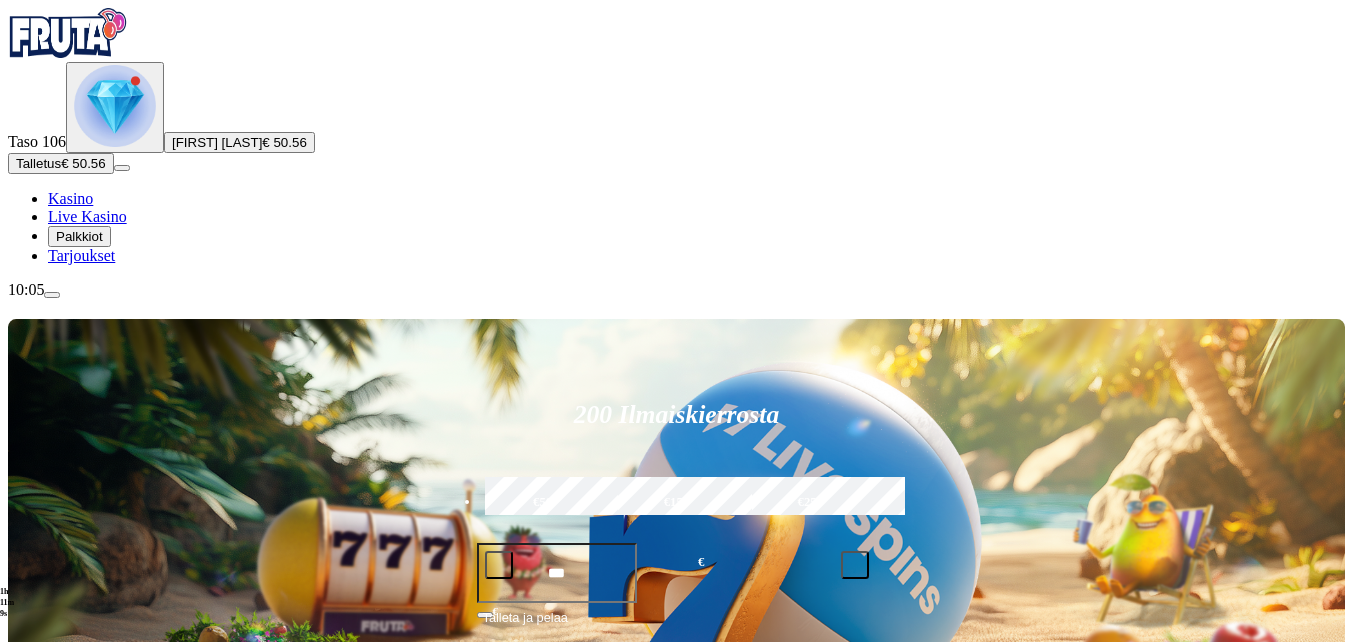click on "Pelaa nyt" at bounding box center (-752, 1932) 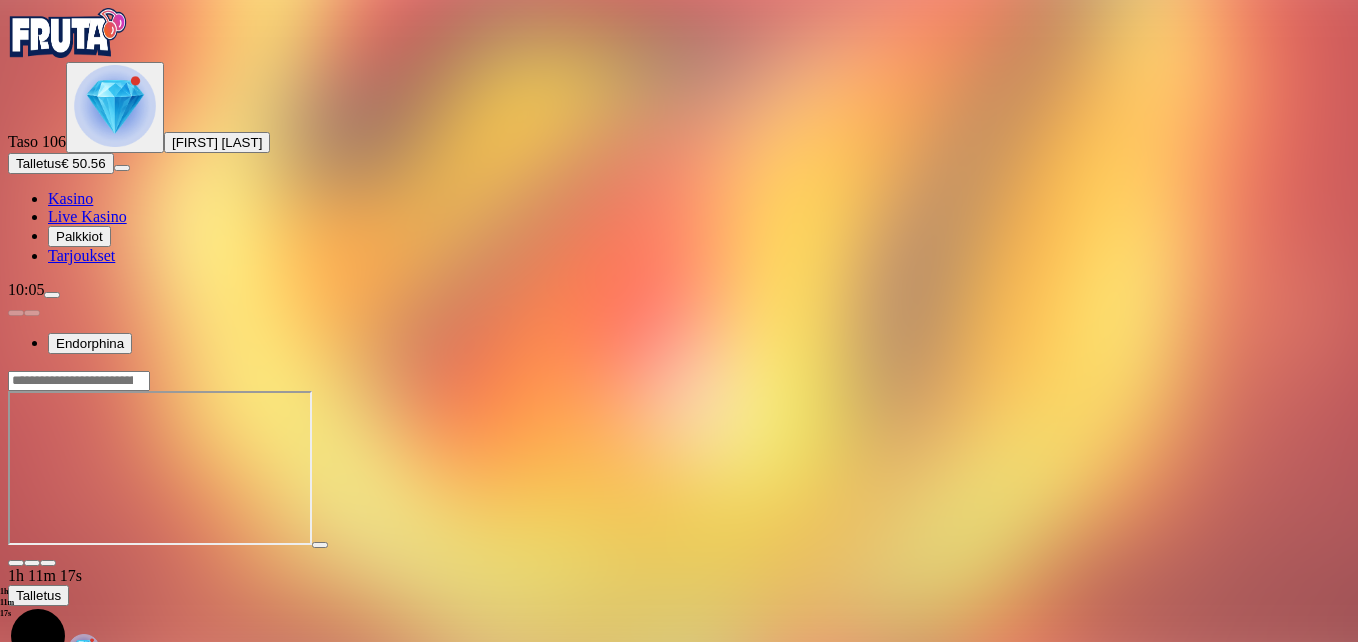 click at bounding box center (48, 563) 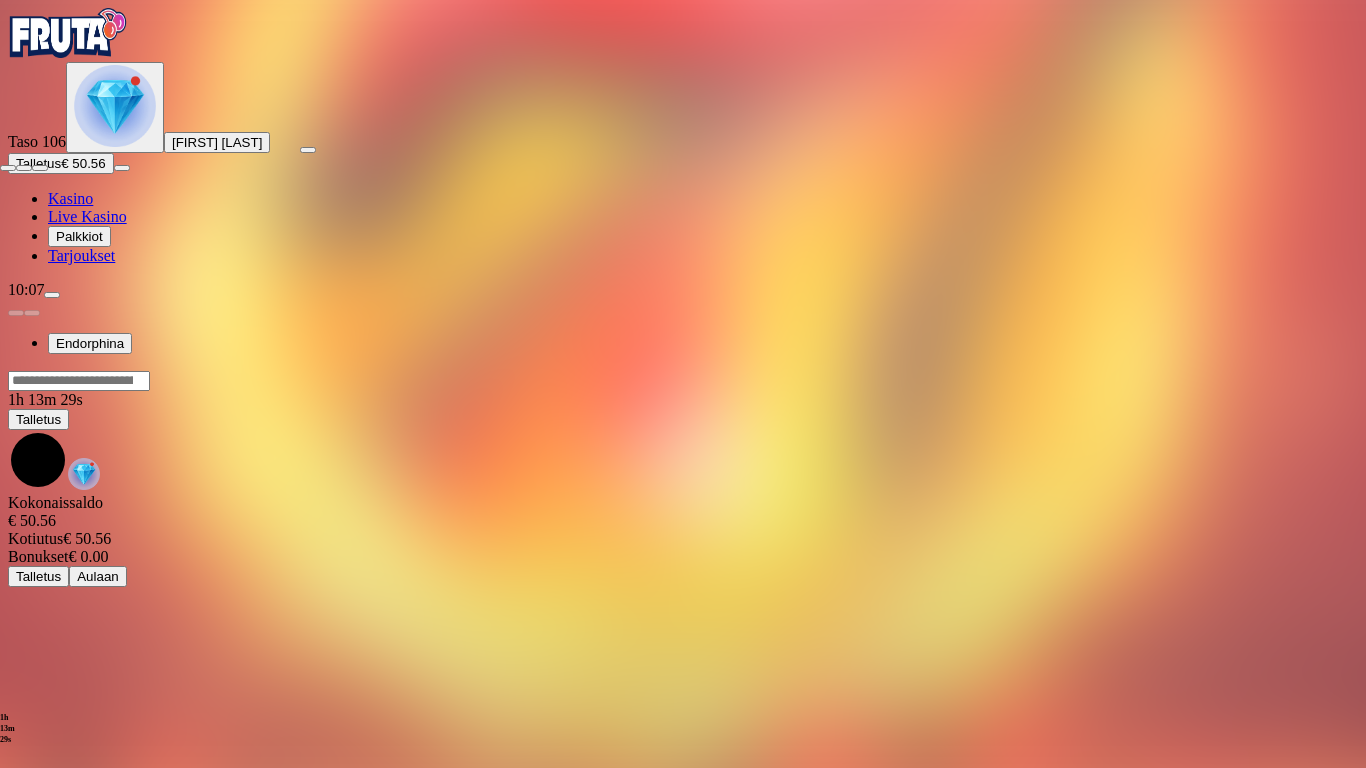 click at bounding box center (8, 168) 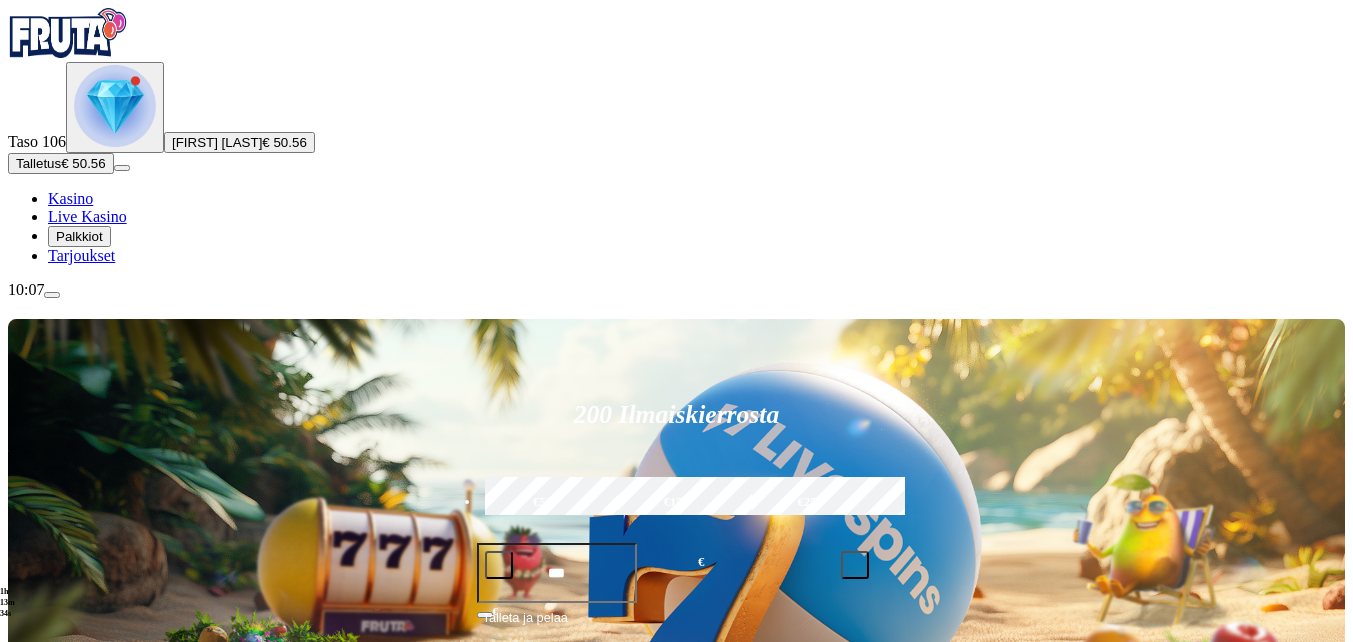 click at bounding box center [32, 1027] 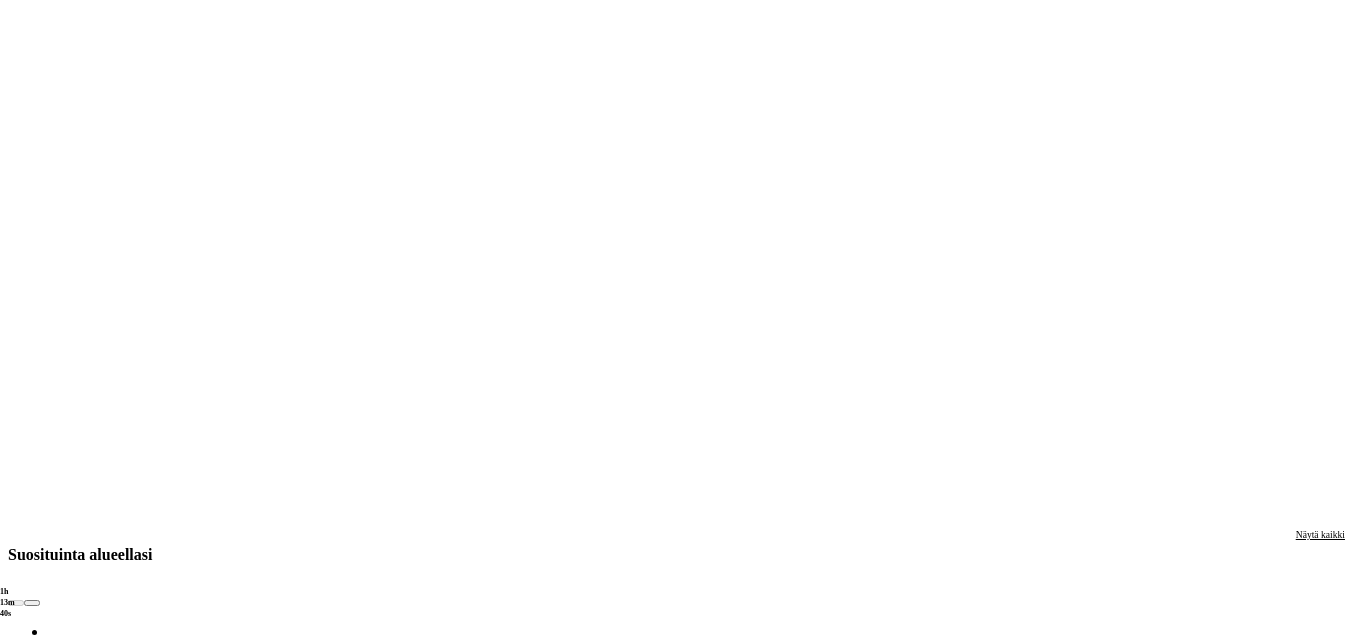 scroll, scrollTop: 1600, scrollLeft: 0, axis: vertical 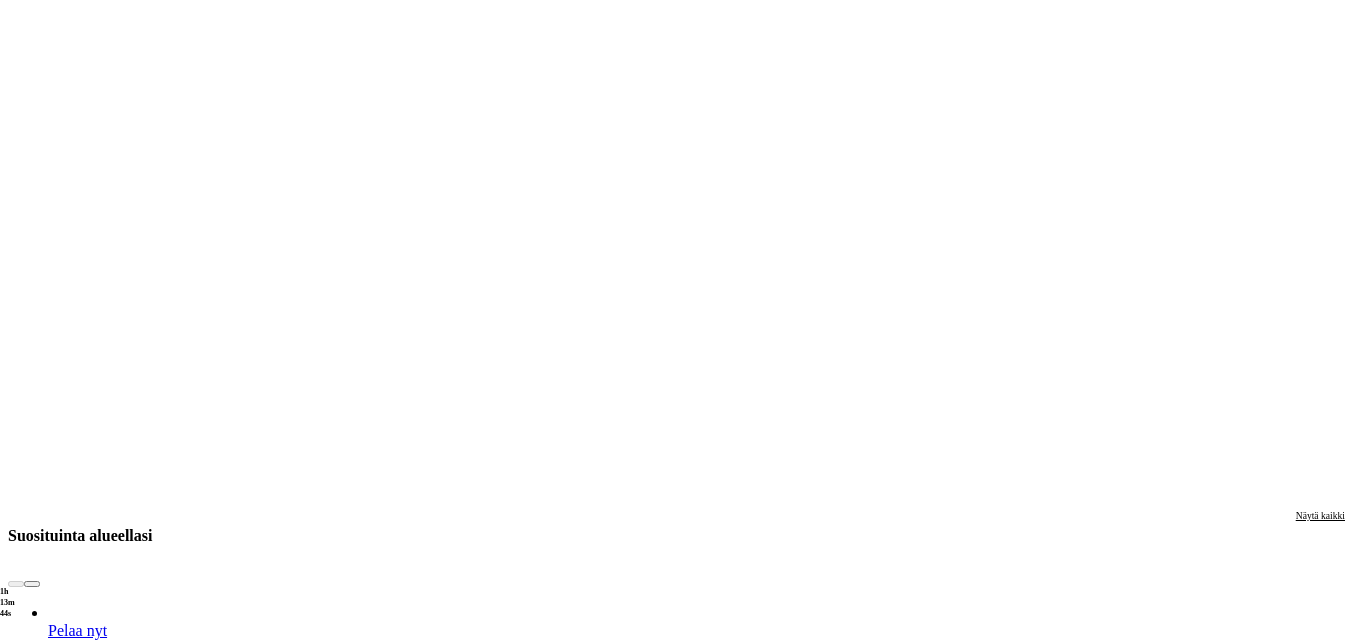 click on "Näytä kaikki" at bounding box center [1320, 16086] 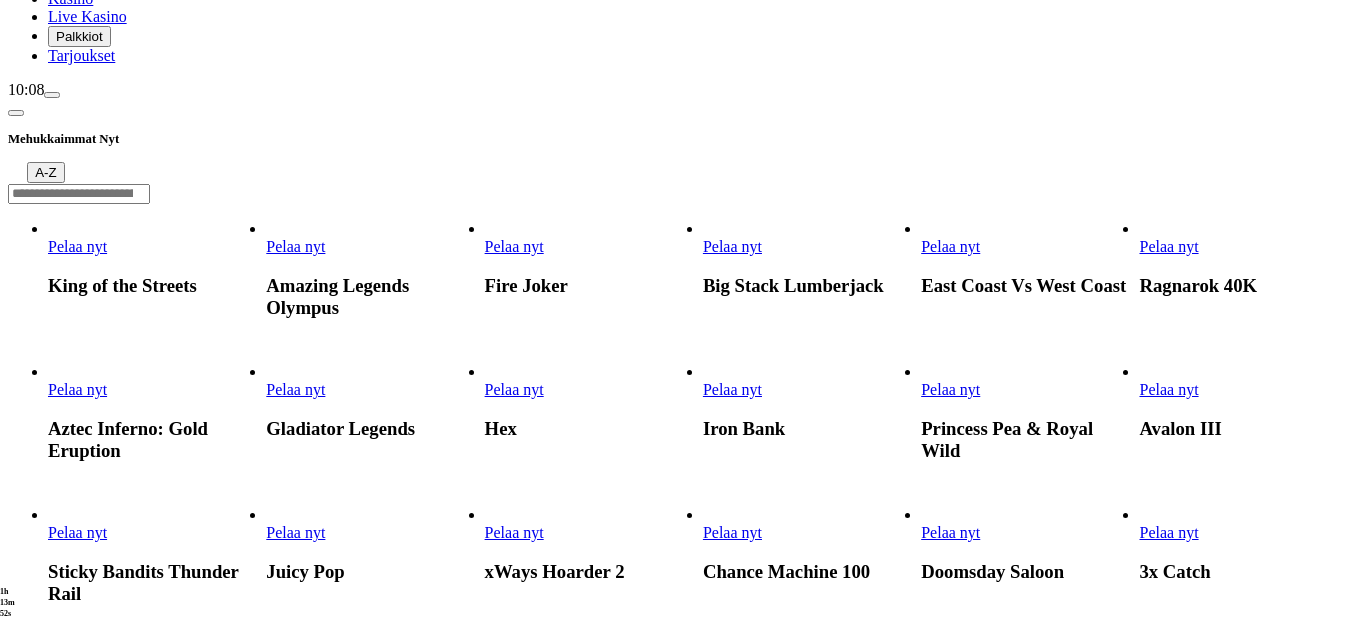 scroll, scrollTop: 0, scrollLeft: 0, axis: both 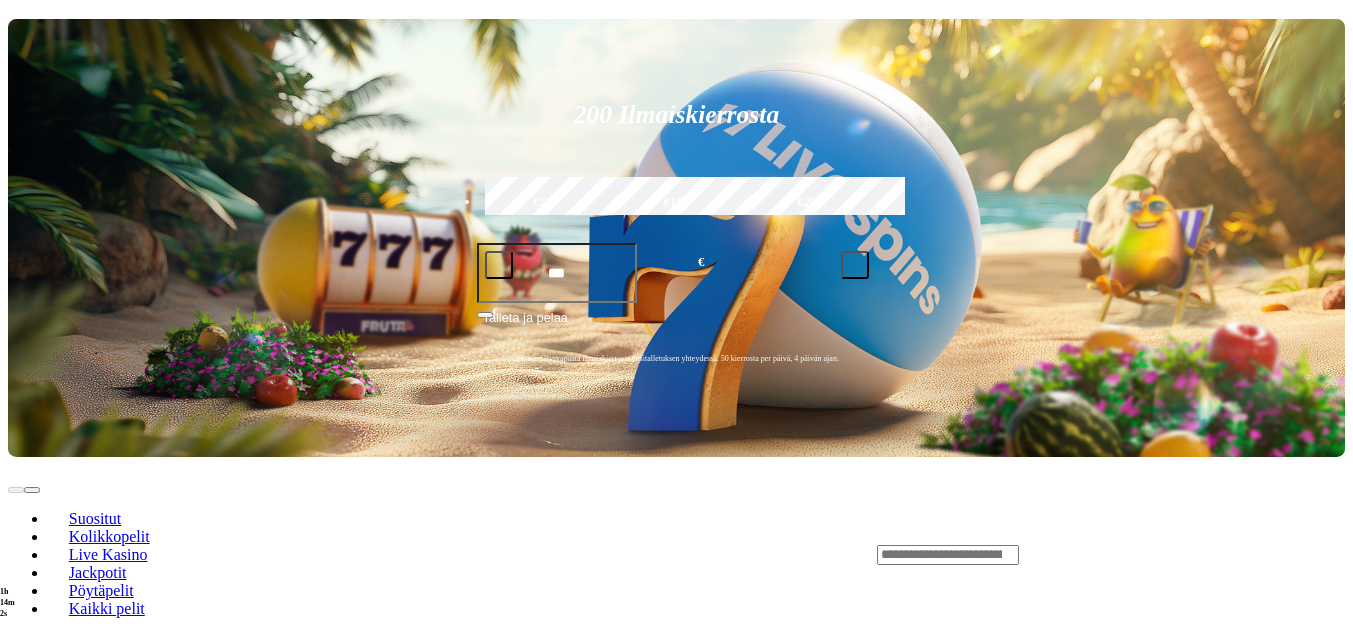 click on "Näytä kaikki" at bounding box center [1320, 1815] 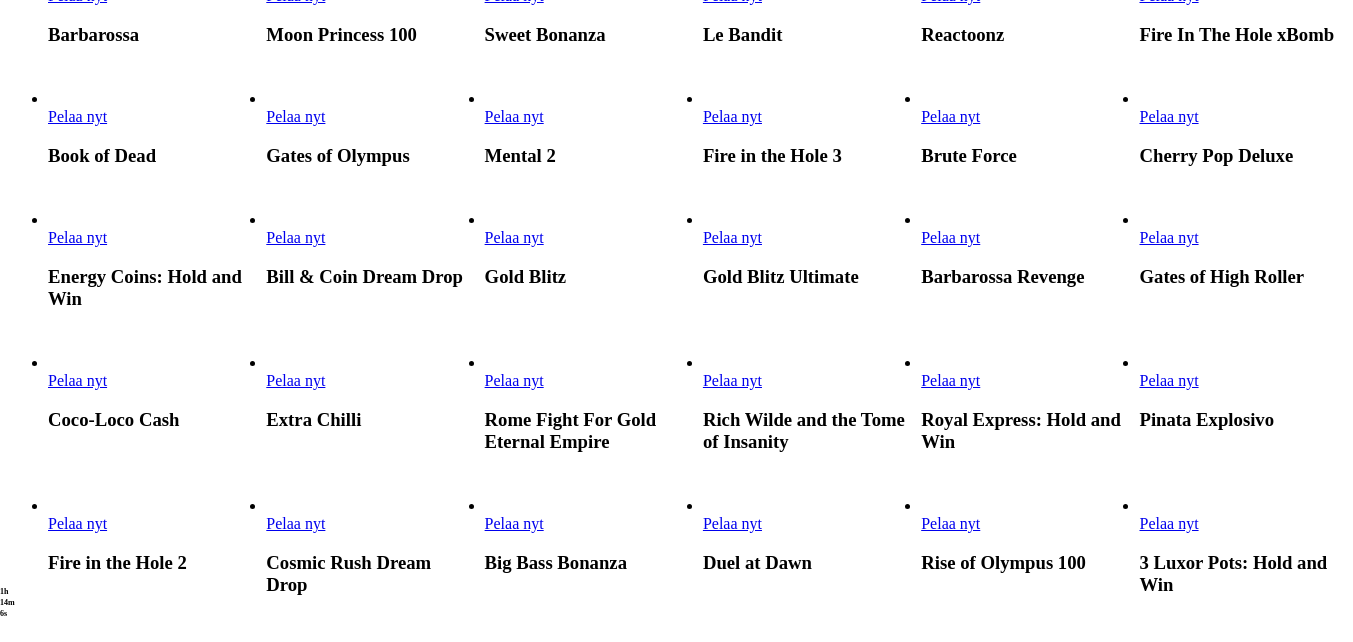 scroll, scrollTop: 800, scrollLeft: 0, axis: vertical 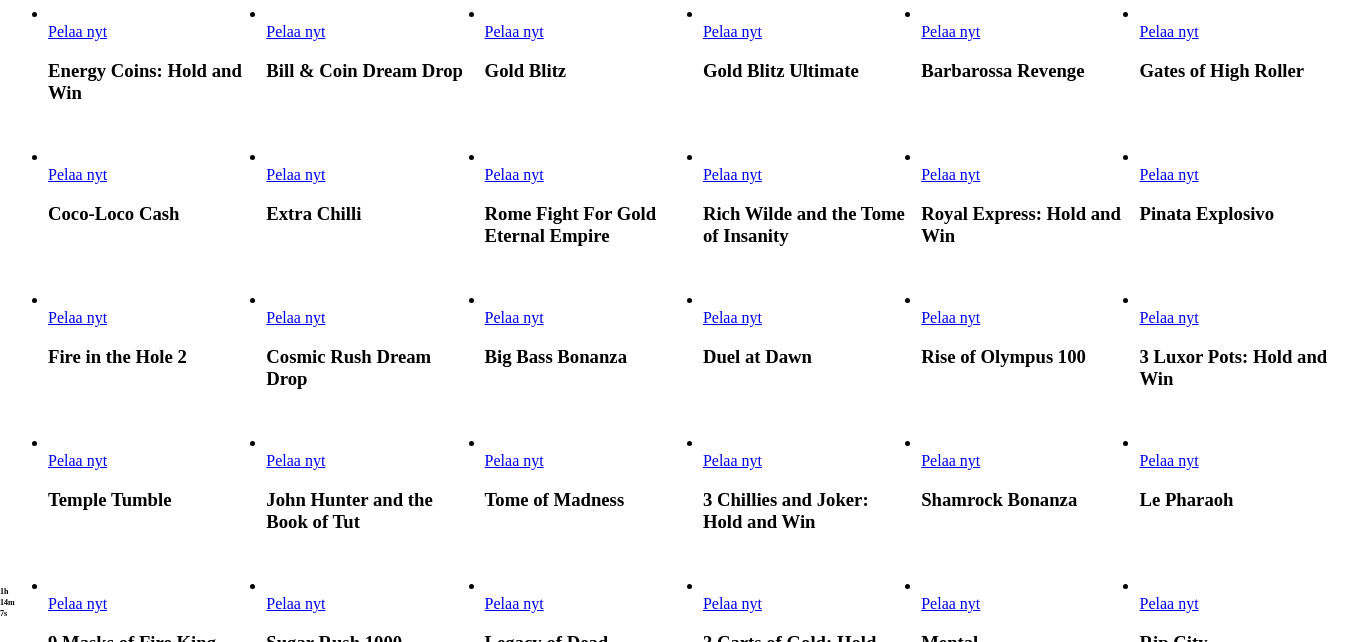 click on "Pelaa nyt" at bounding box center [77, 174] 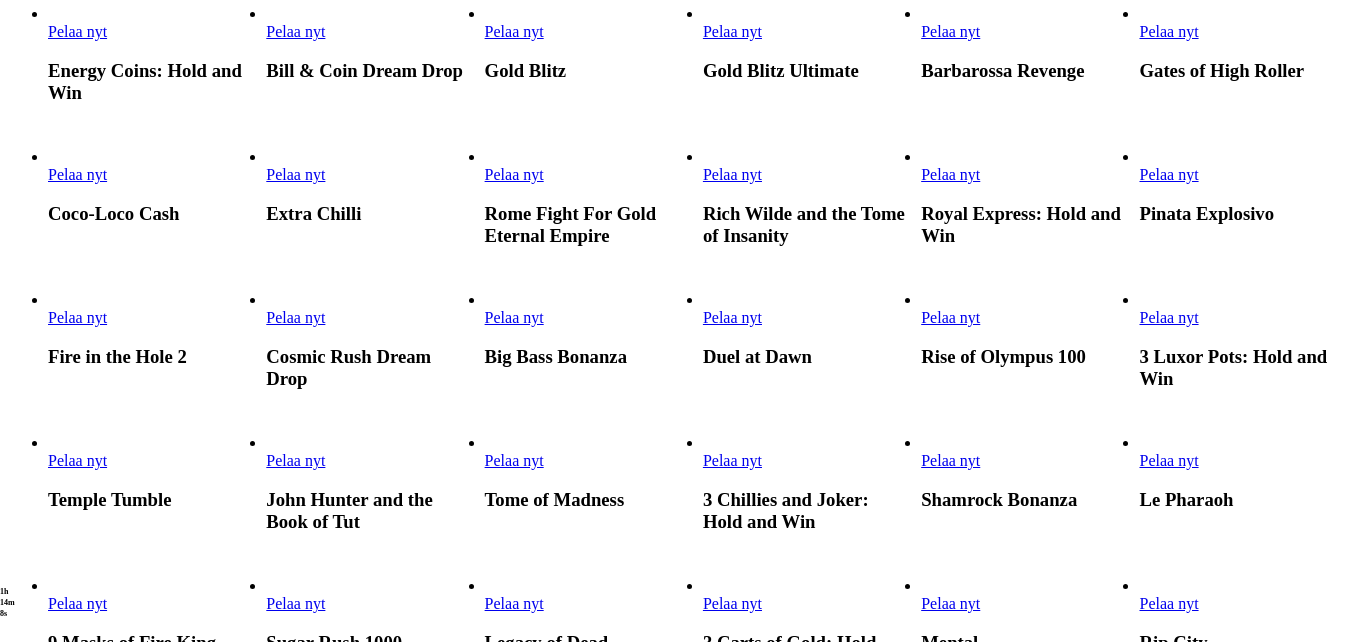 scroll, scrollTop: 0, scrollLeft: 0, axis: both 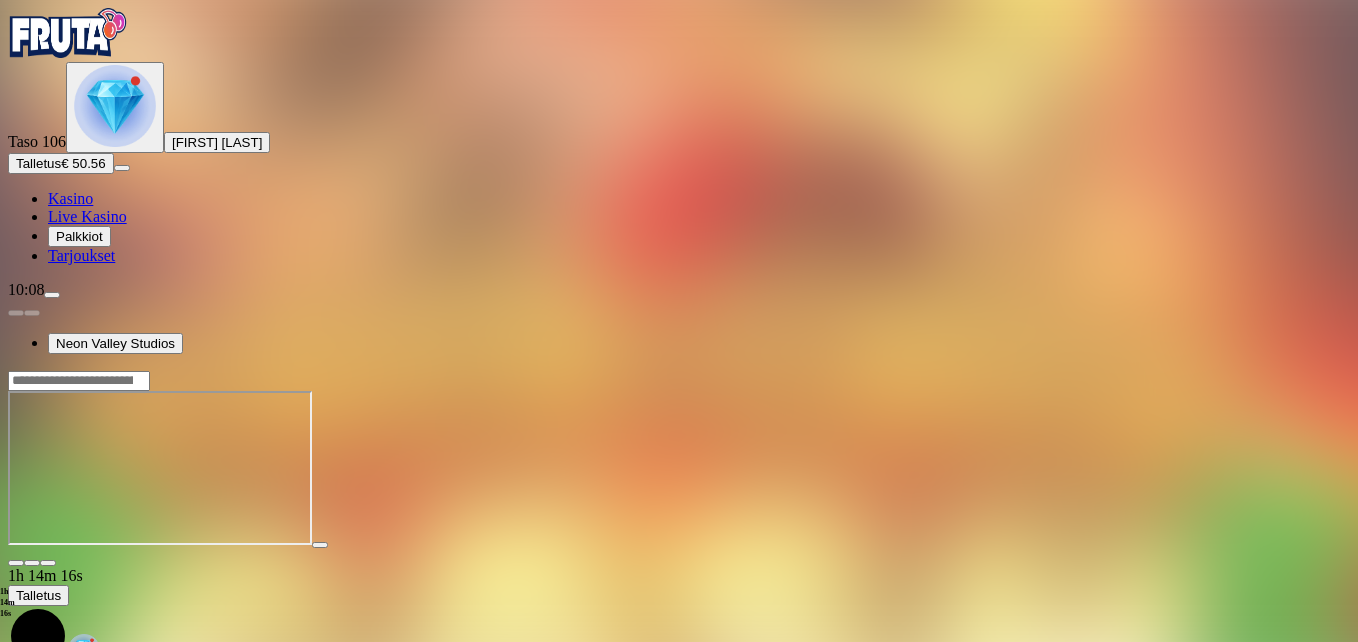 drag, startPoint x: 1239, startPoint y: 187, endPoint x: 1243, endPoint y: 261, distance: 74.10803 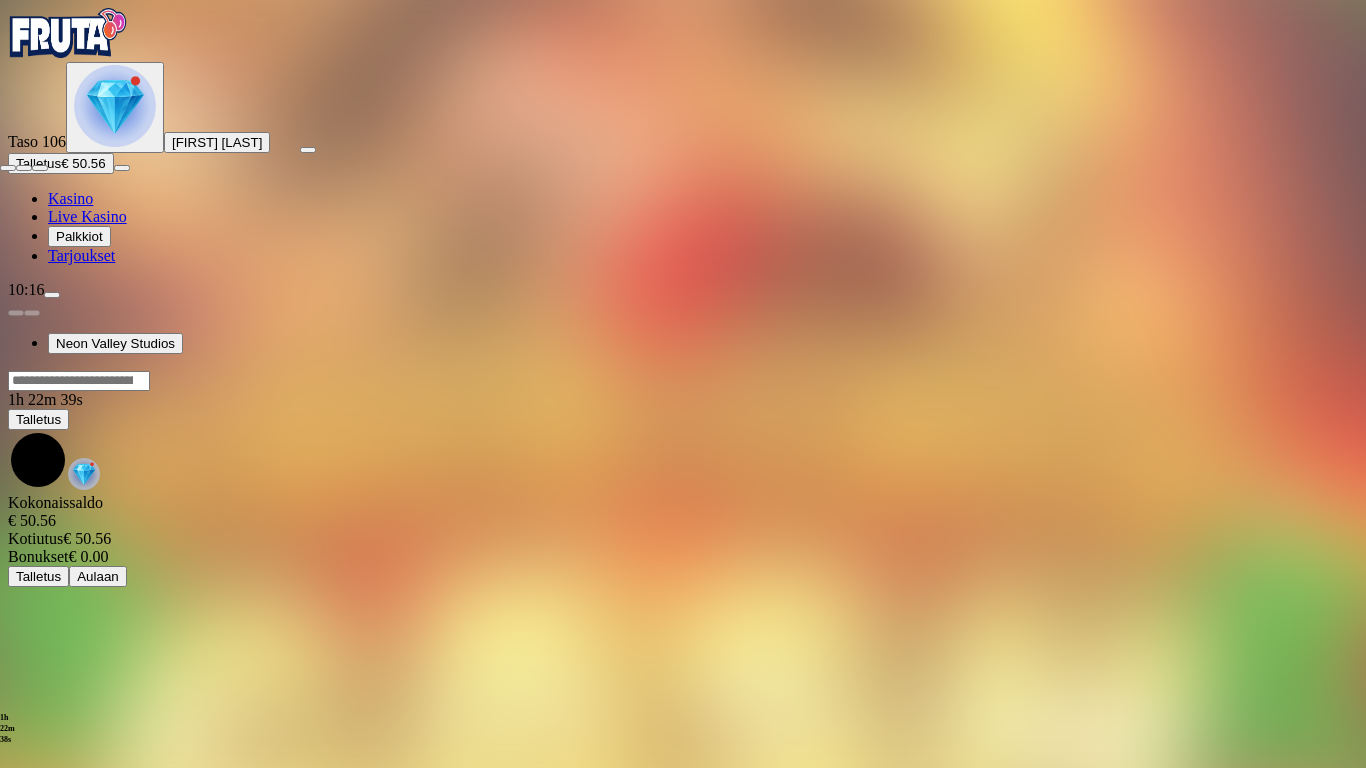 click at bounding box center (8, 168) 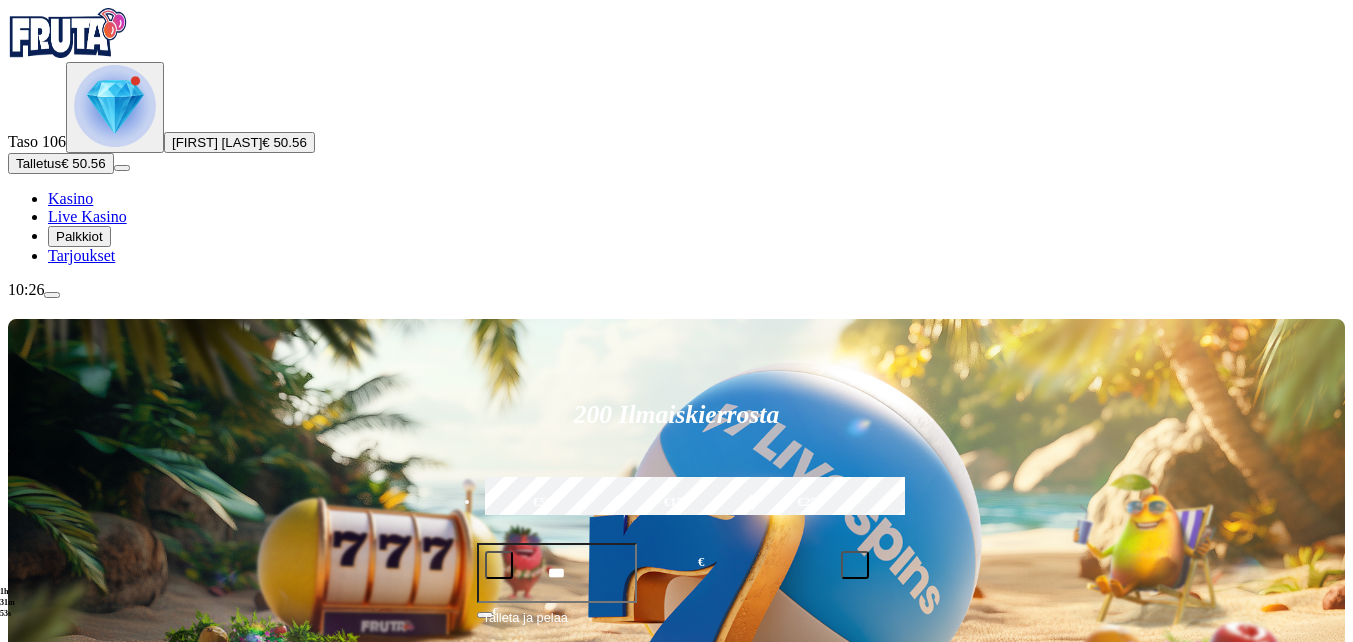 click at bounding box center [32, 1027] 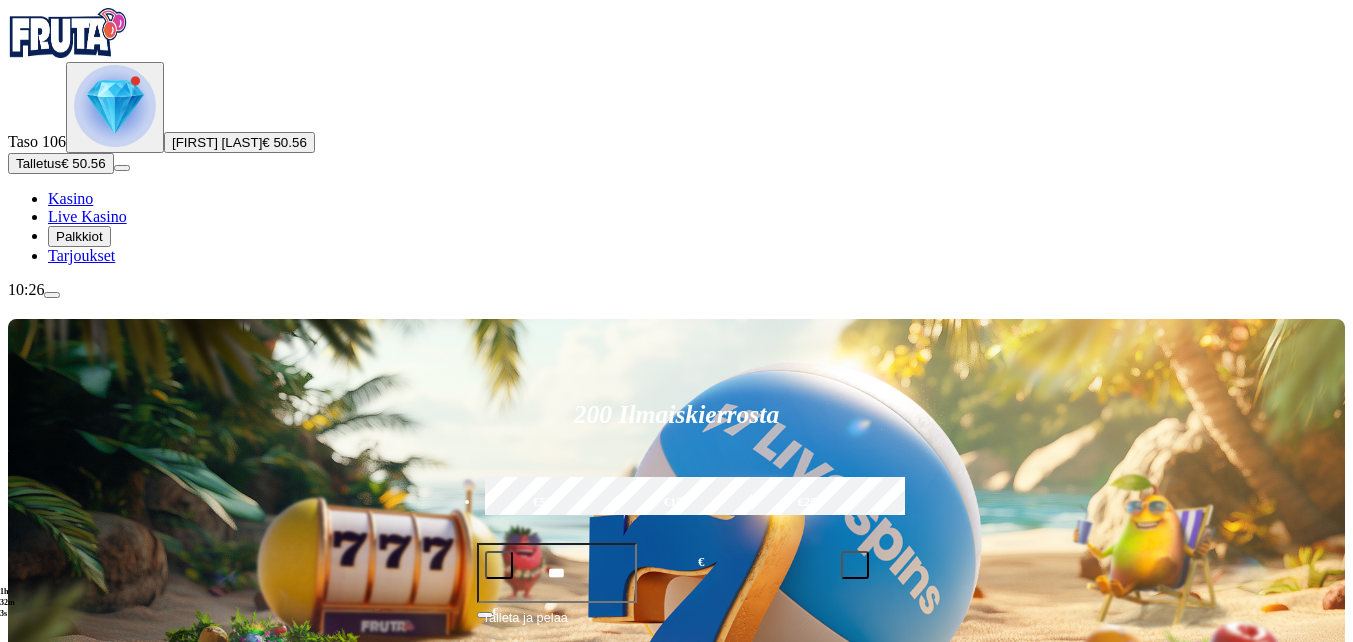 click at bounding box center (499, 565) 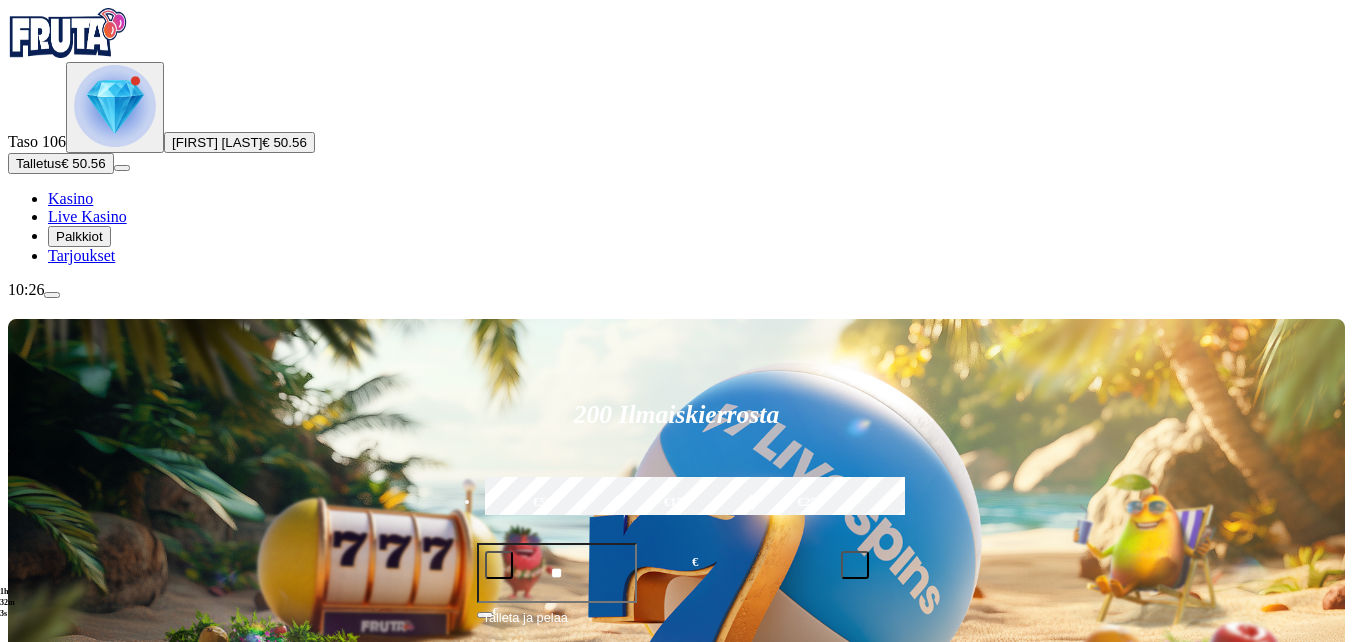 click at bounding box center [499, 565] 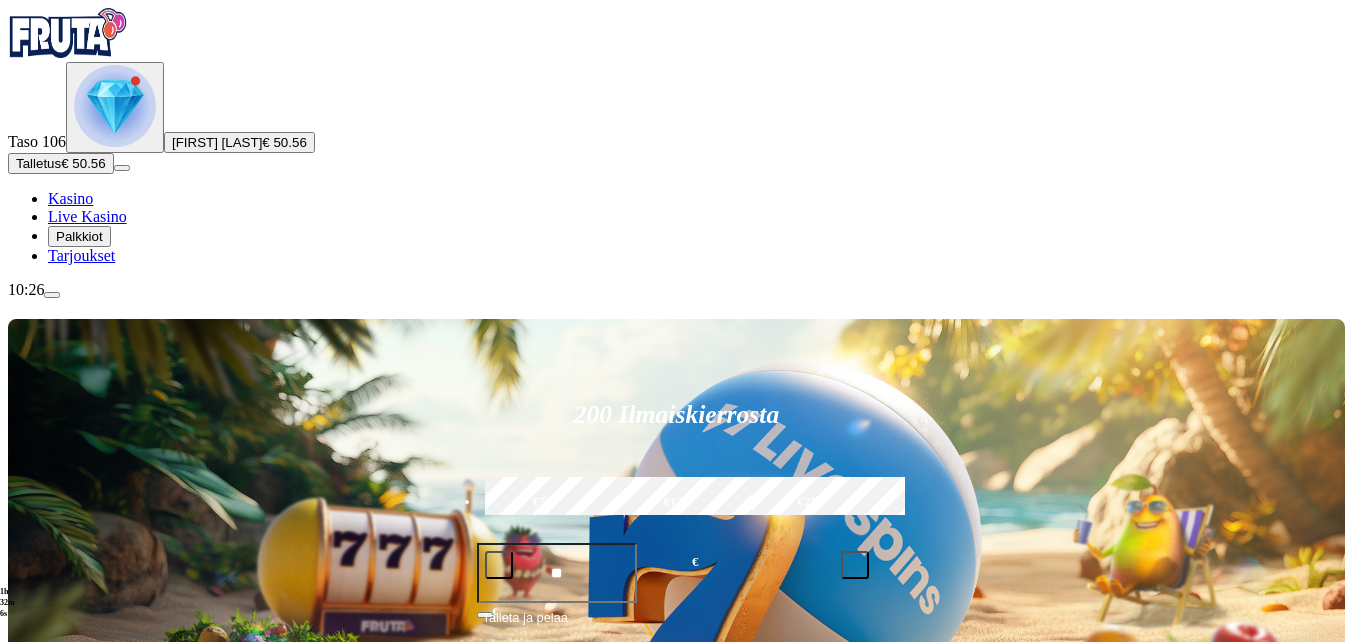 click on "Talleta ja pelaa" at bounding box center [525, 626] 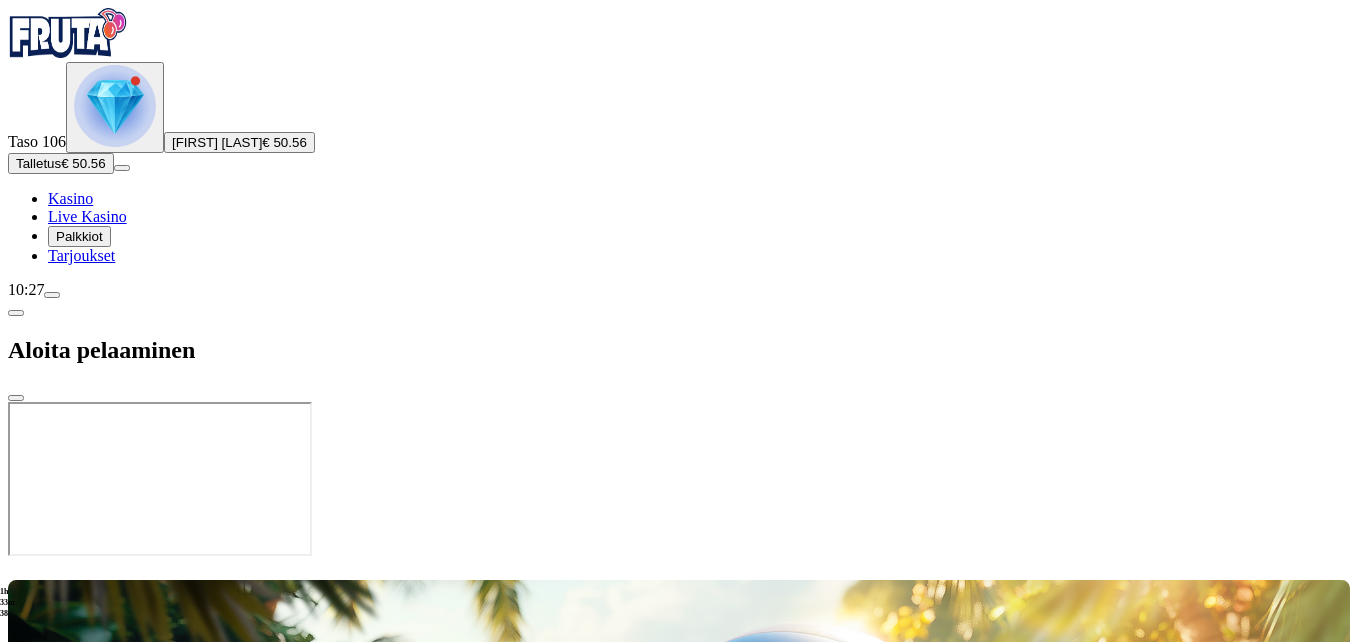 click at bounding box center (679, 560) 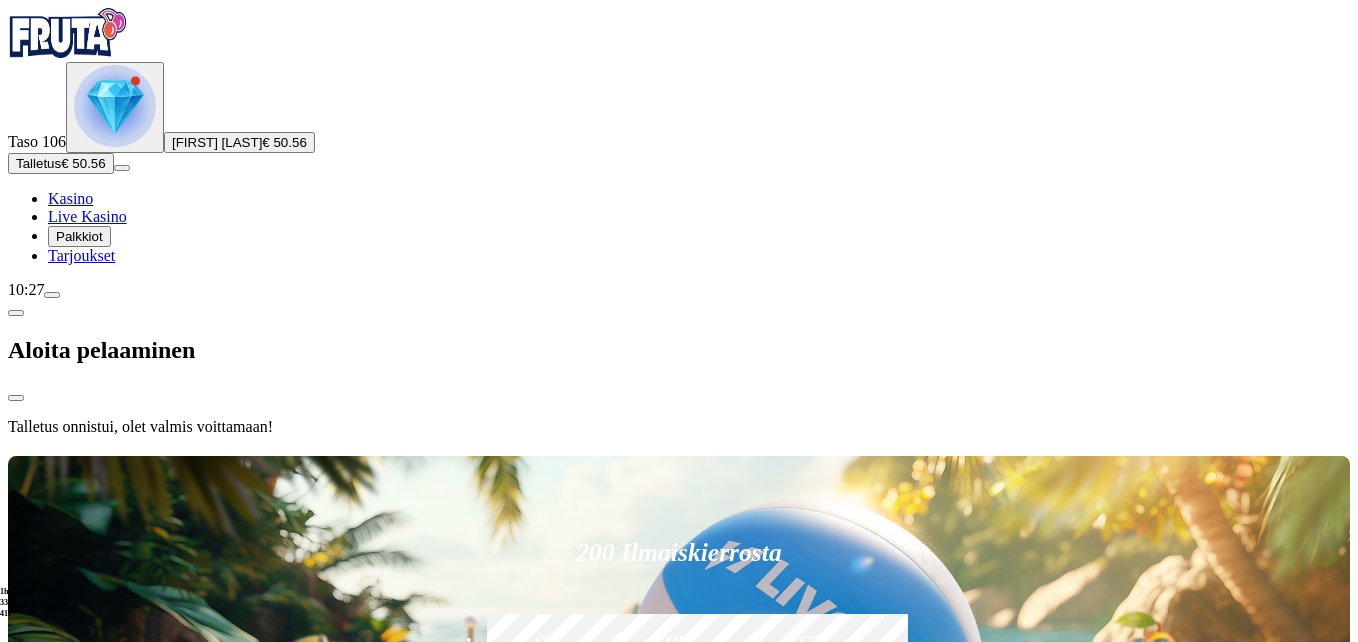 click at bounding box center (679, 452) 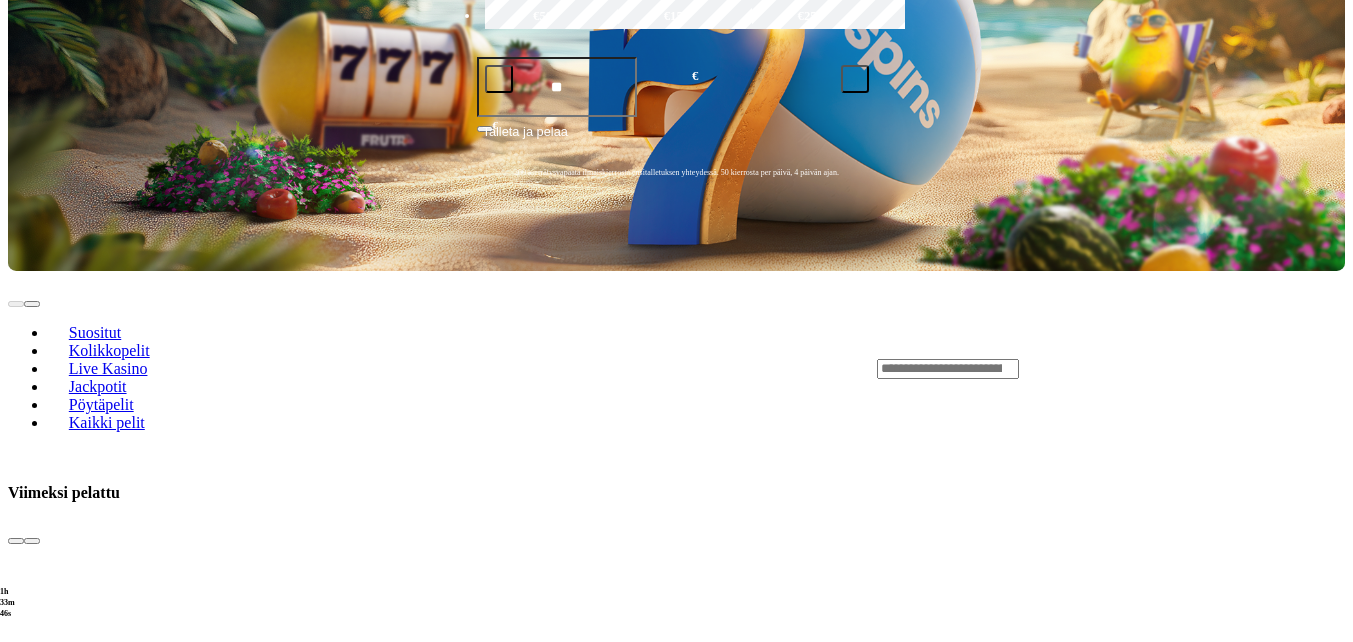 scroll, scrollTop: 300, scrollLeft: 0, axis: vertical 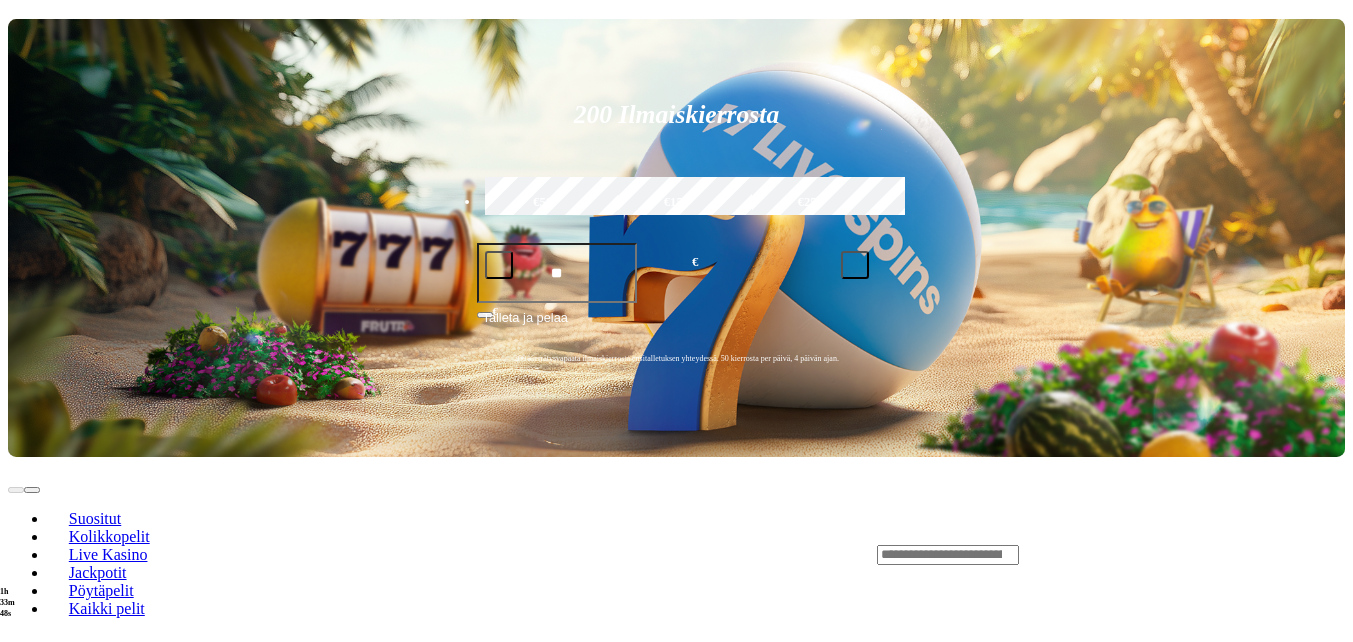 click on "Pelaa nyt" at bounding box center (-752, 1632) 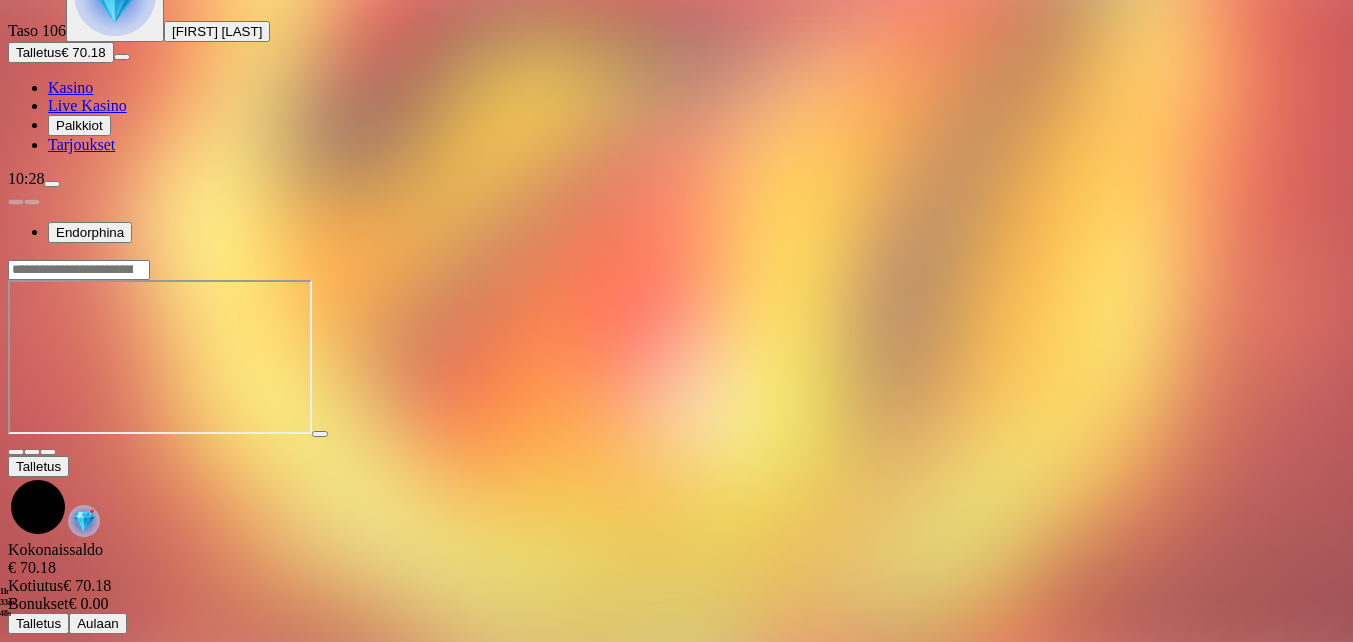 scroll, scrollTop: 0, scrollLeft: 0, axis: both 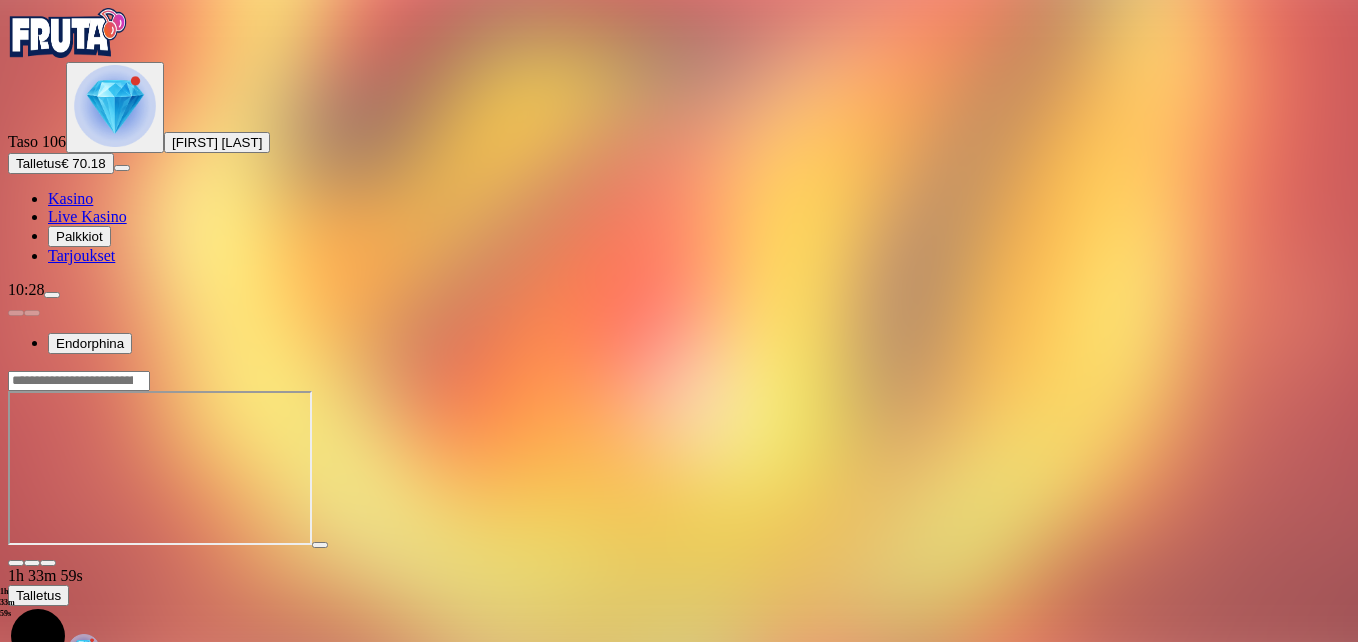click at bounding box center [48, 563] 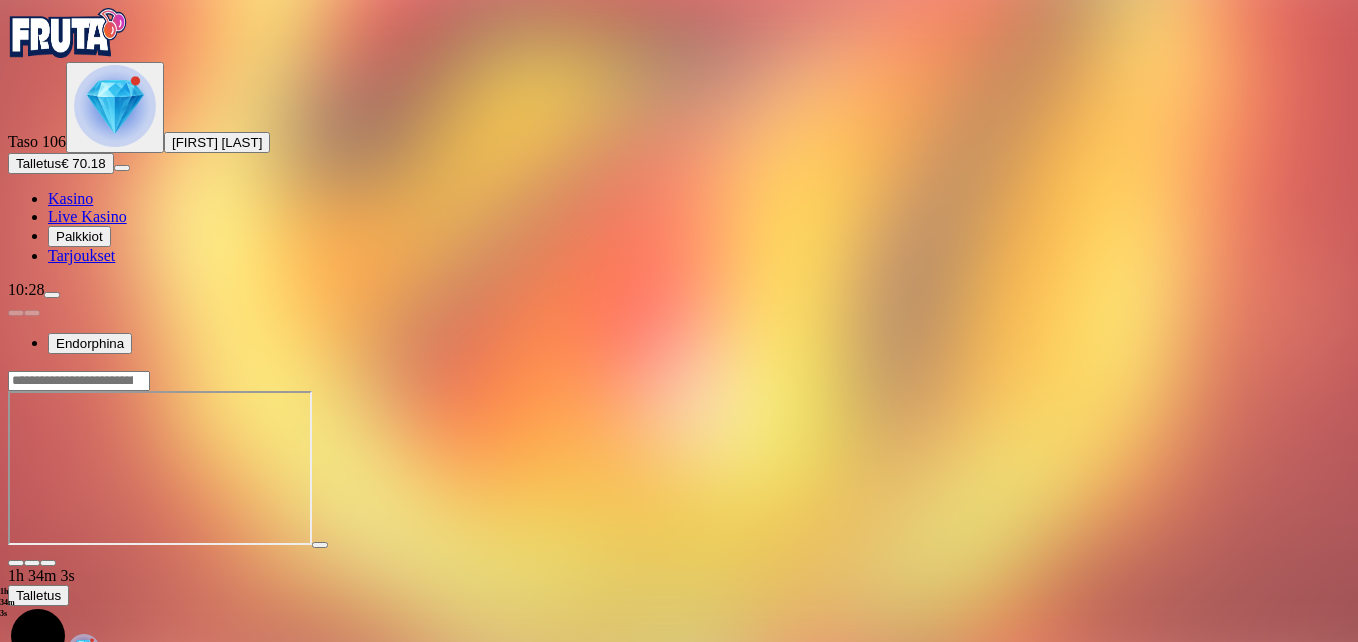 type 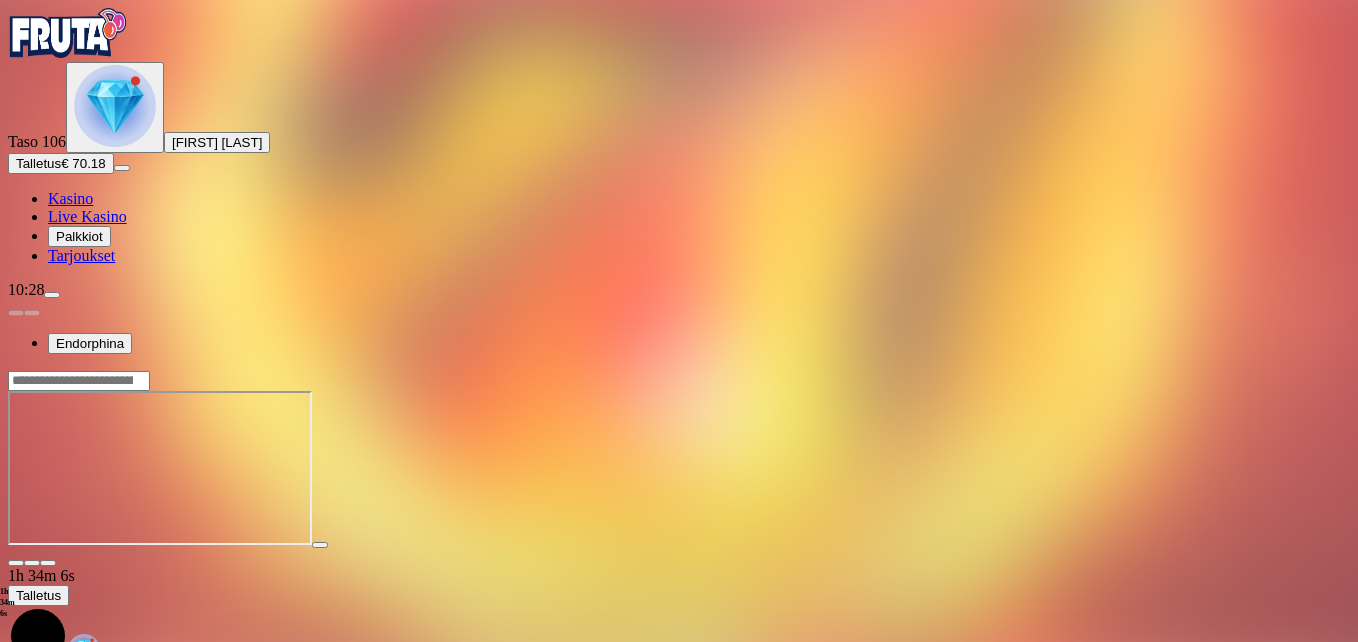click at bounding box center [16, 563] 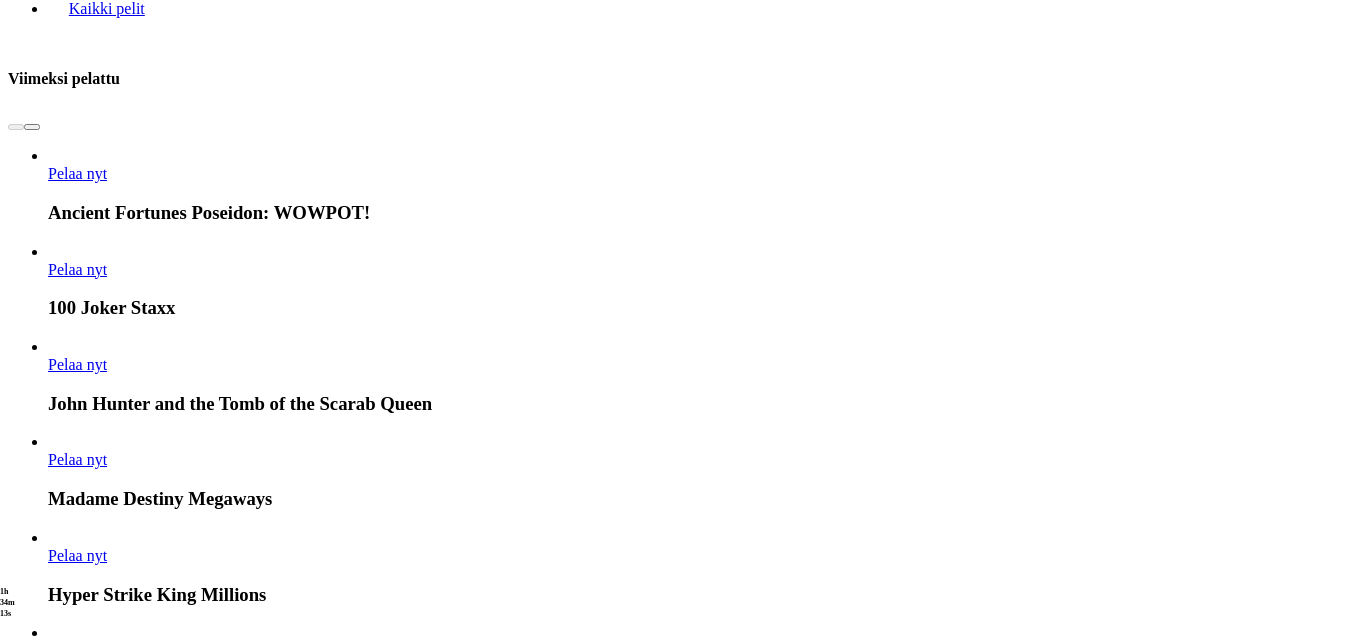 scroll, scrollTop: 300, scrollLeft: 0, axis: vertical 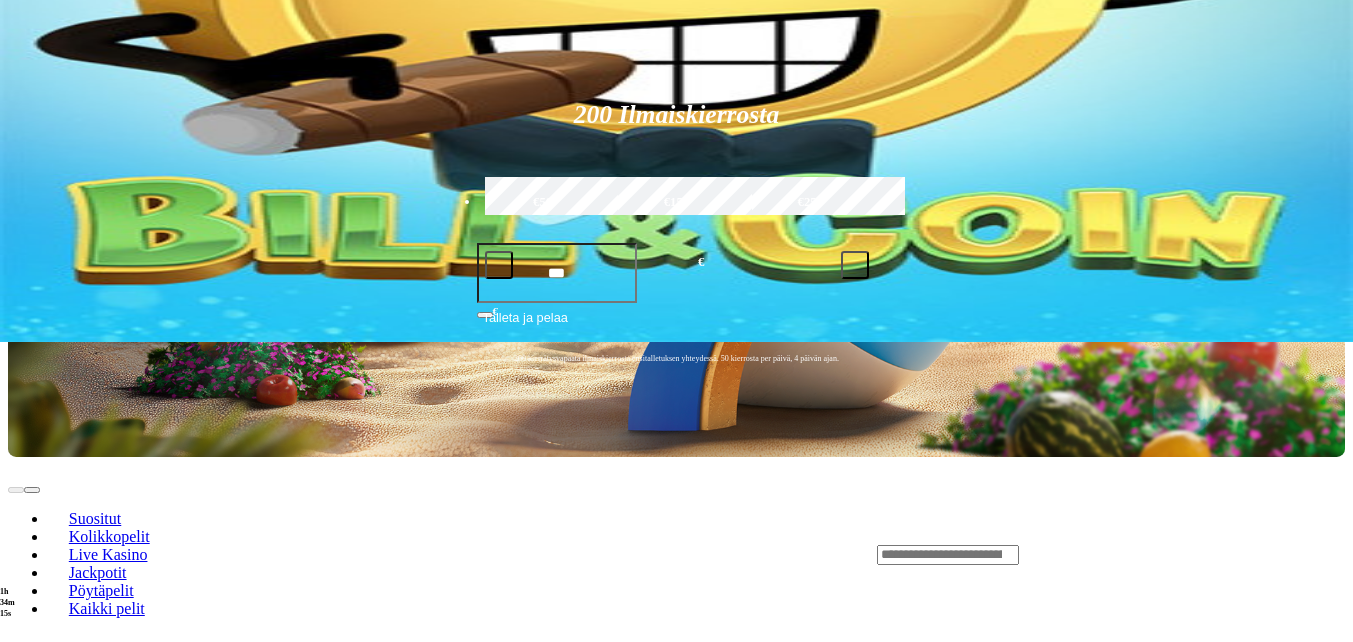 click on "Näytä kaikki" at bounding box center [1320, 1815] 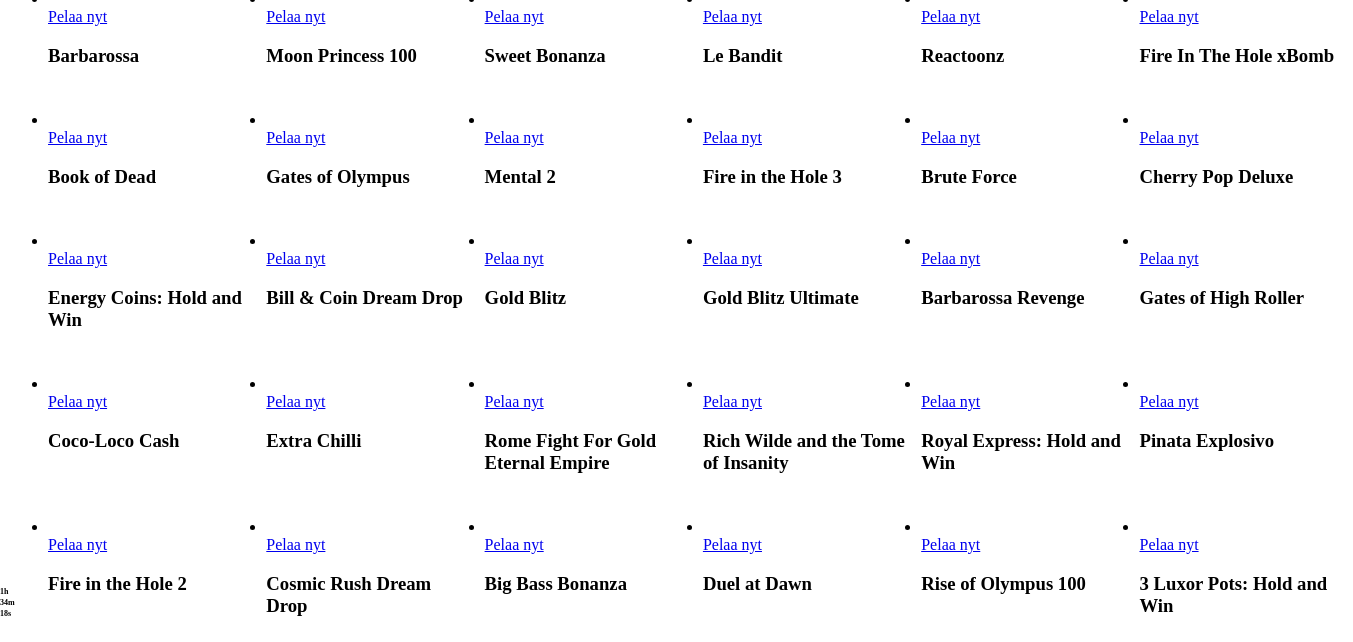 scroll, scrollTop: 700, scrollLeft: 0, axis: vertical 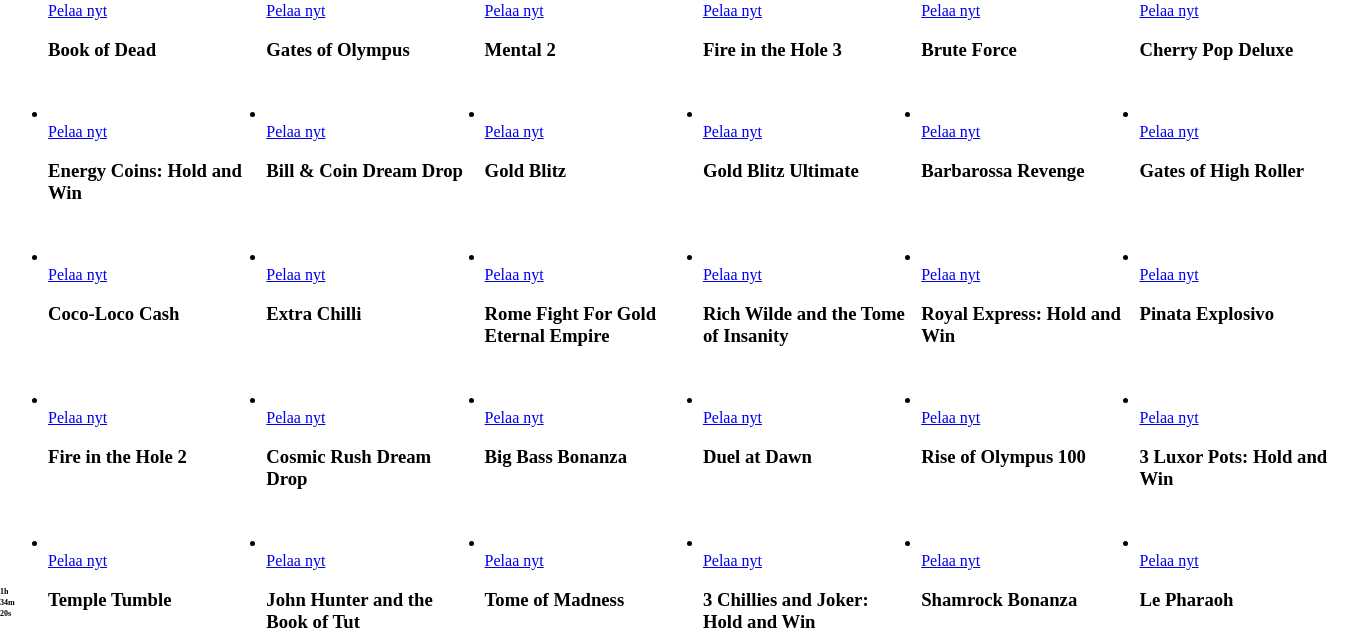 click on "Pelaa nyt" at bounding box center [77, 274] 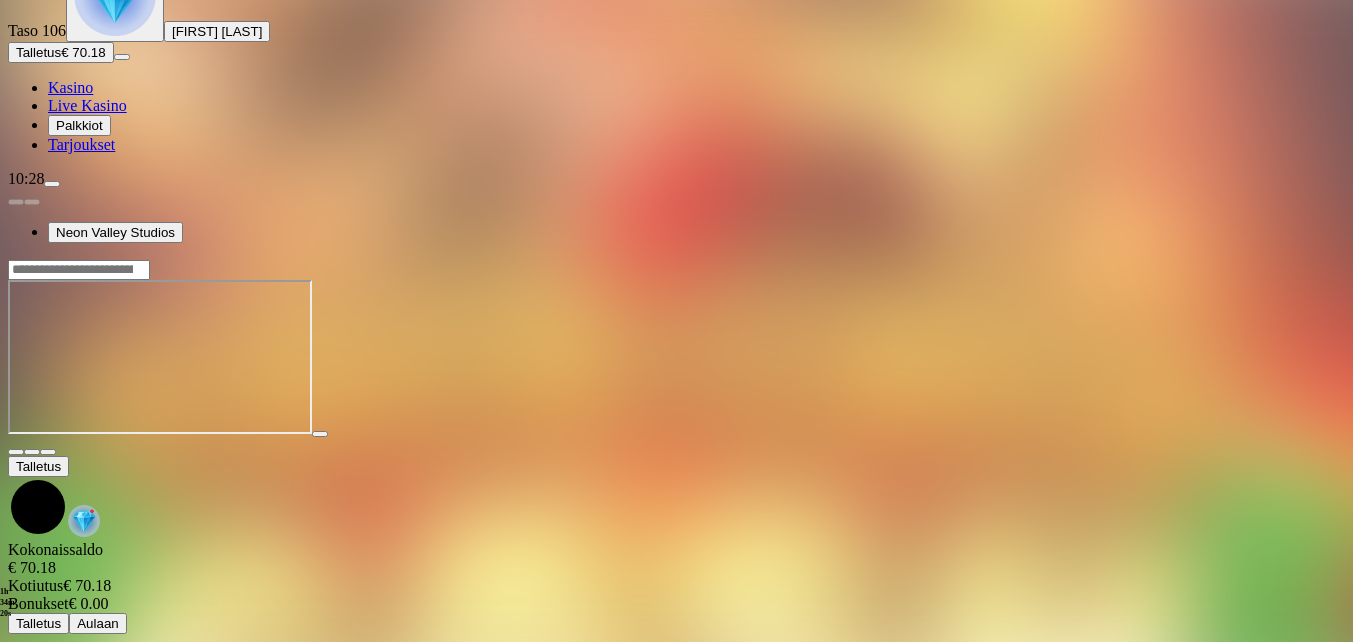 scroll, scrollTop: 0, scrollLeft: 0, axis: both 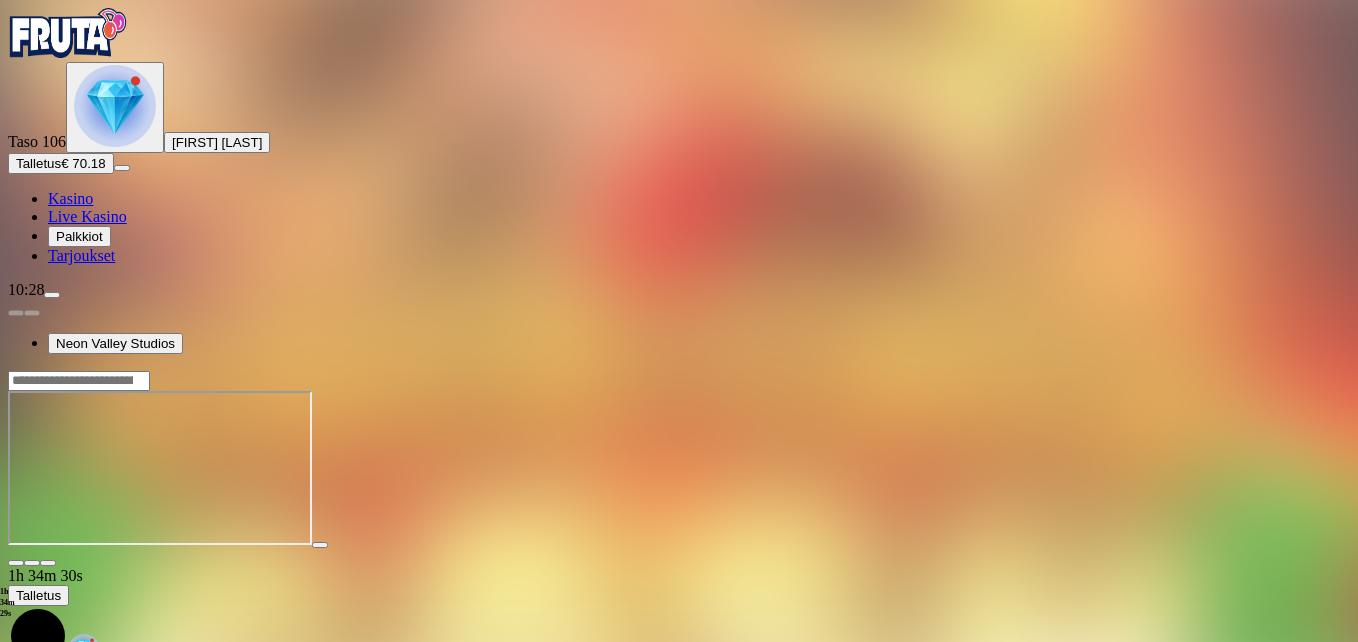 click at bounding box center [16, 563] 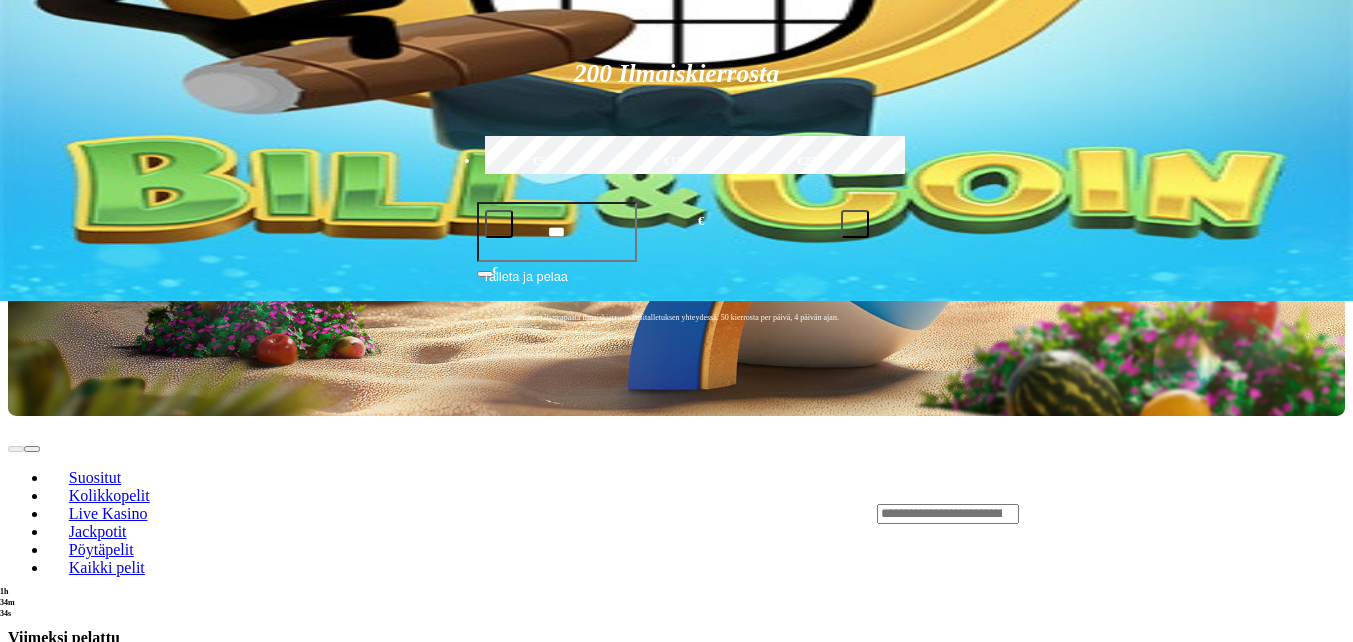 scroll, scrollTop: 300, scrollLeft: 0, axis: vertical 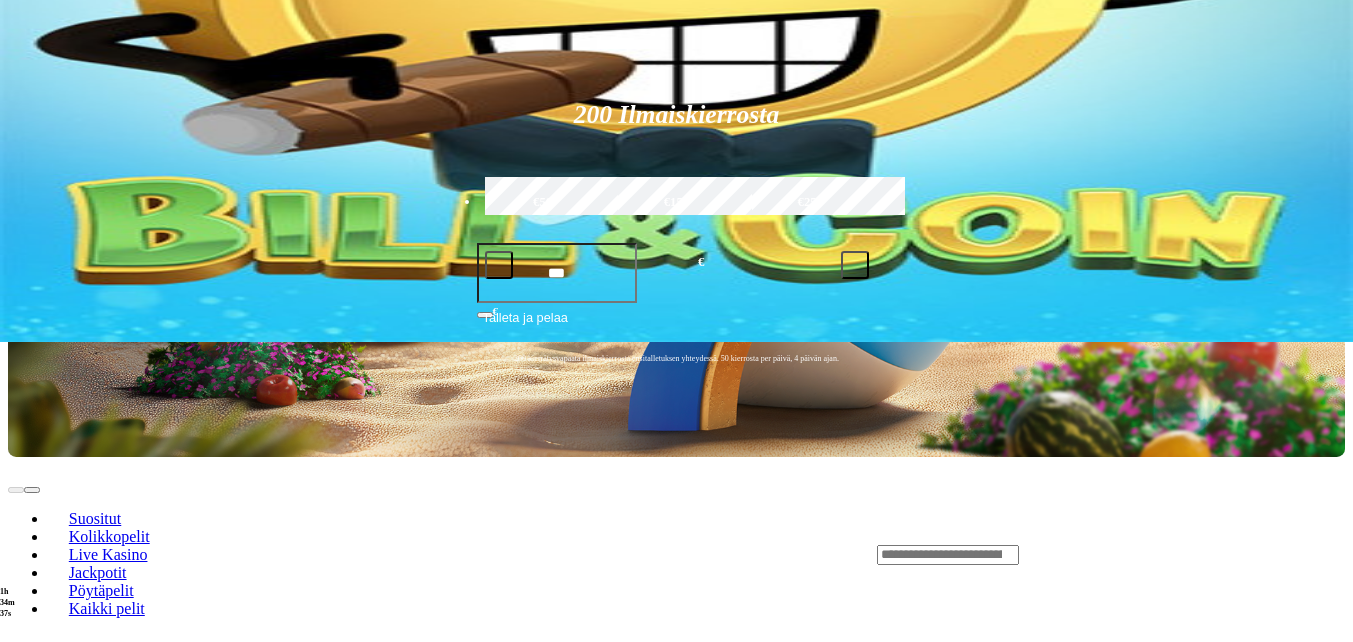 click on "Näytä kaikki" at bounding box center [1320, 1815] 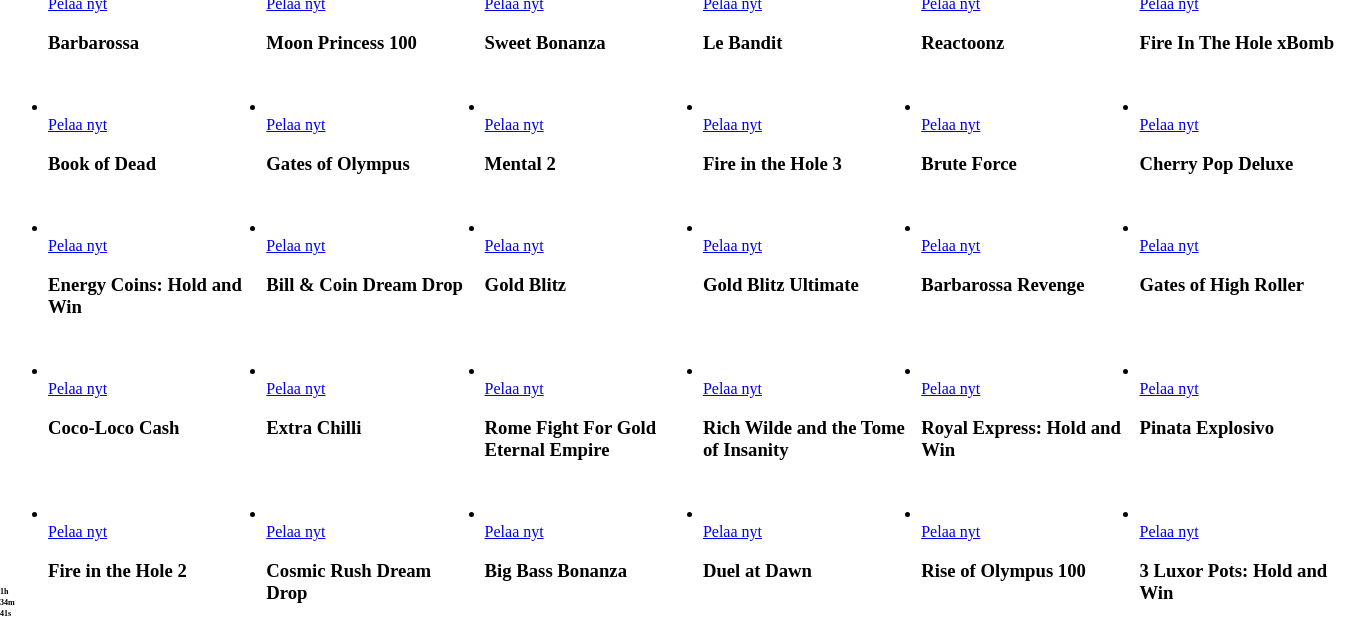scroll, scrollTop: 800, scrollLeft: 0, axis: vertical 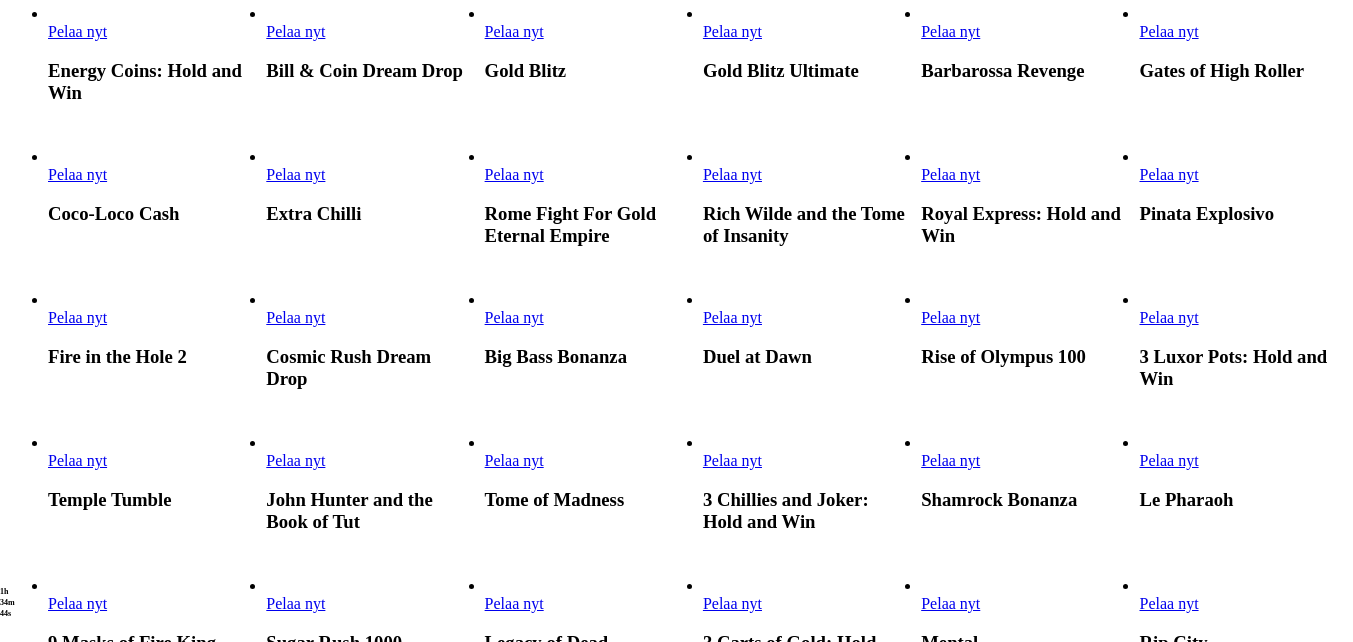 click on "Pelaa nyt" at bounding box center [77, 174] 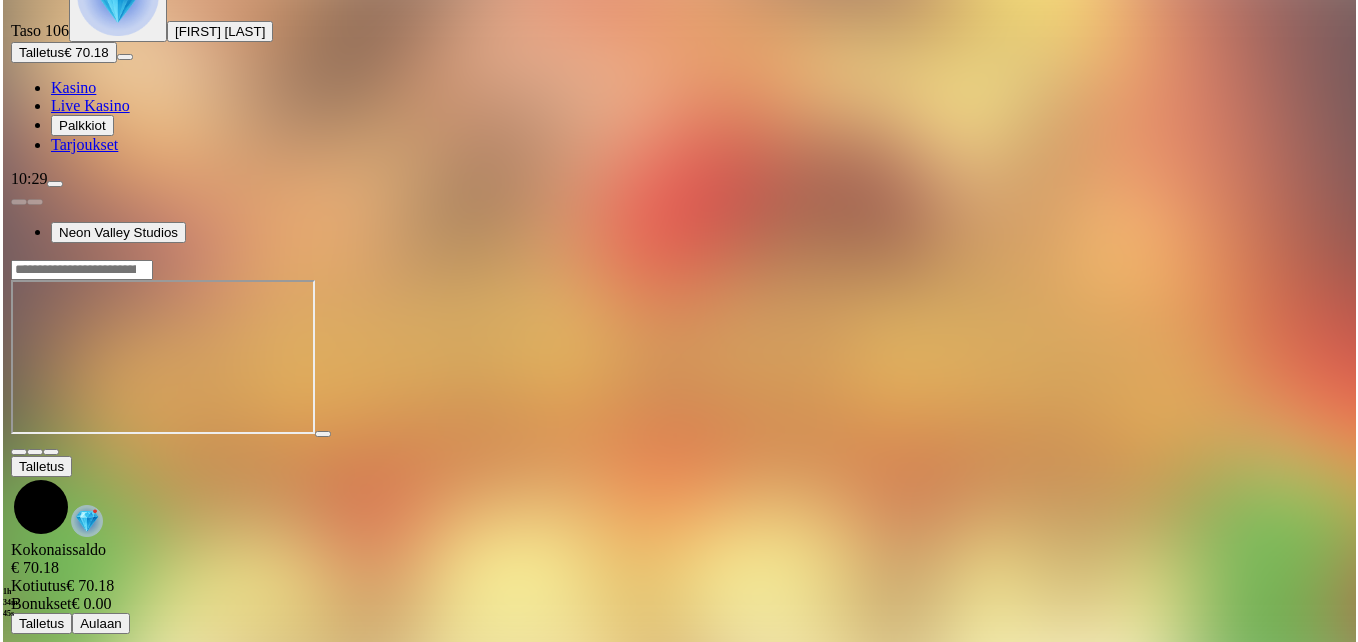 scroll, scrollTop: 0, scrollLeft: 0, axis: both 